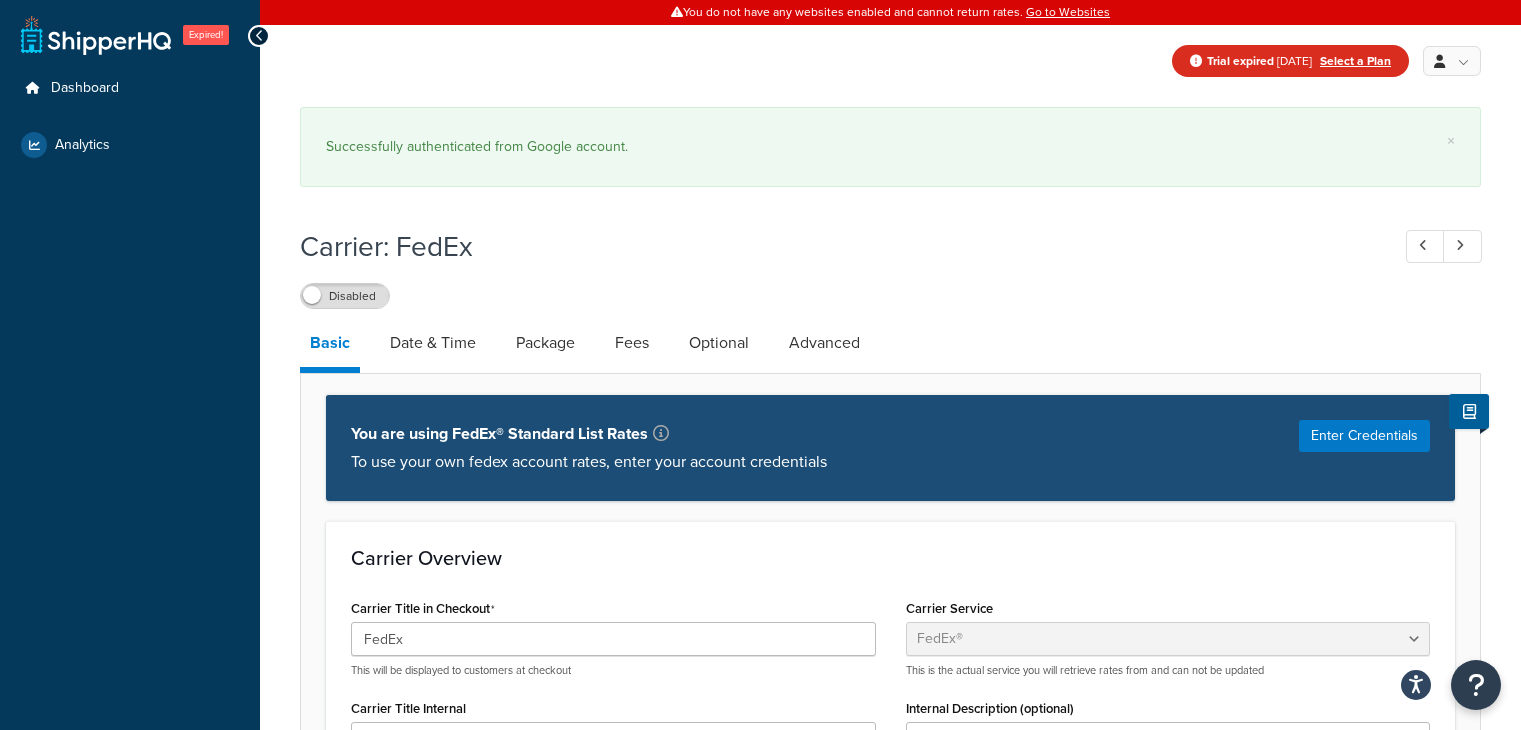 select on "fedEx" 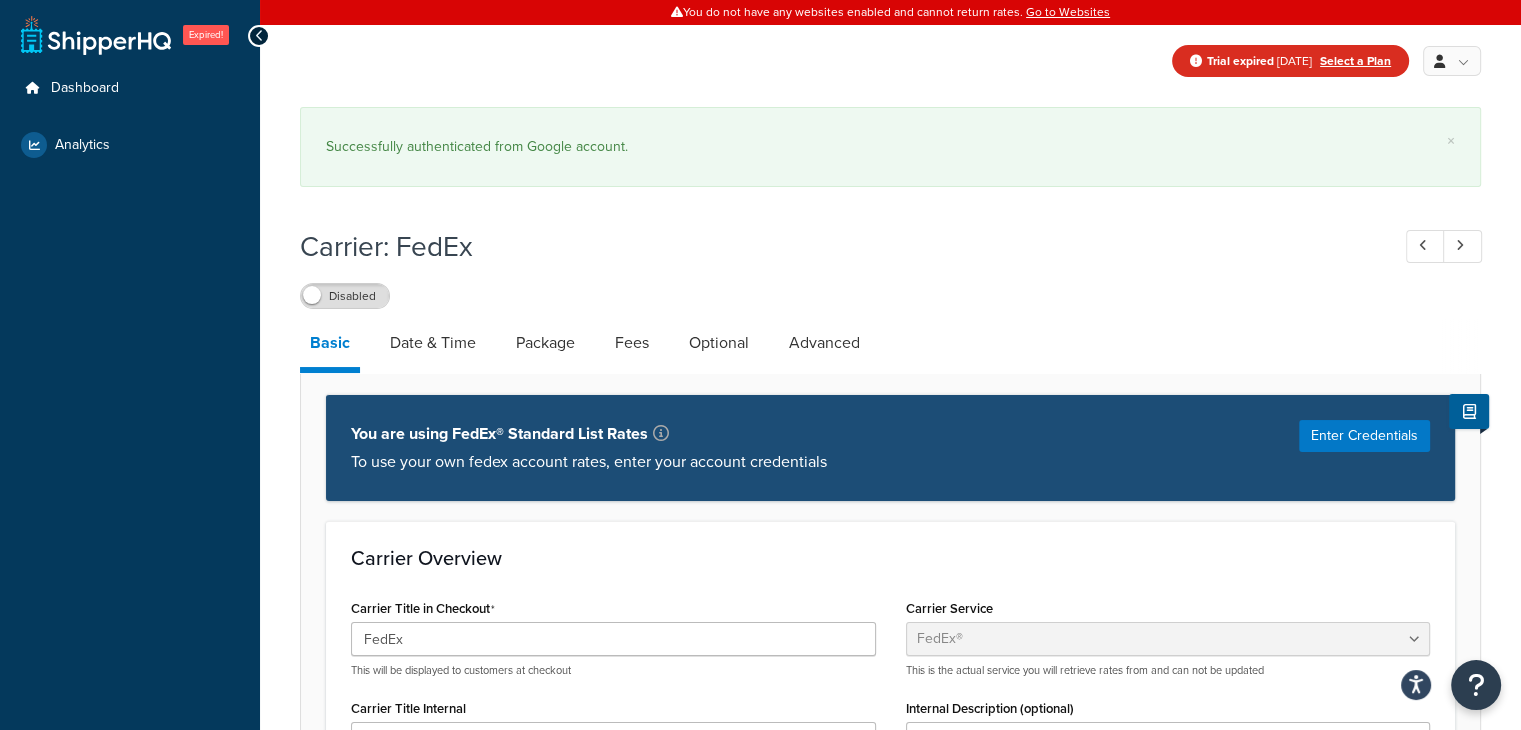 scroll, scrollTop: 0, scrollLeft: 0, axis: both 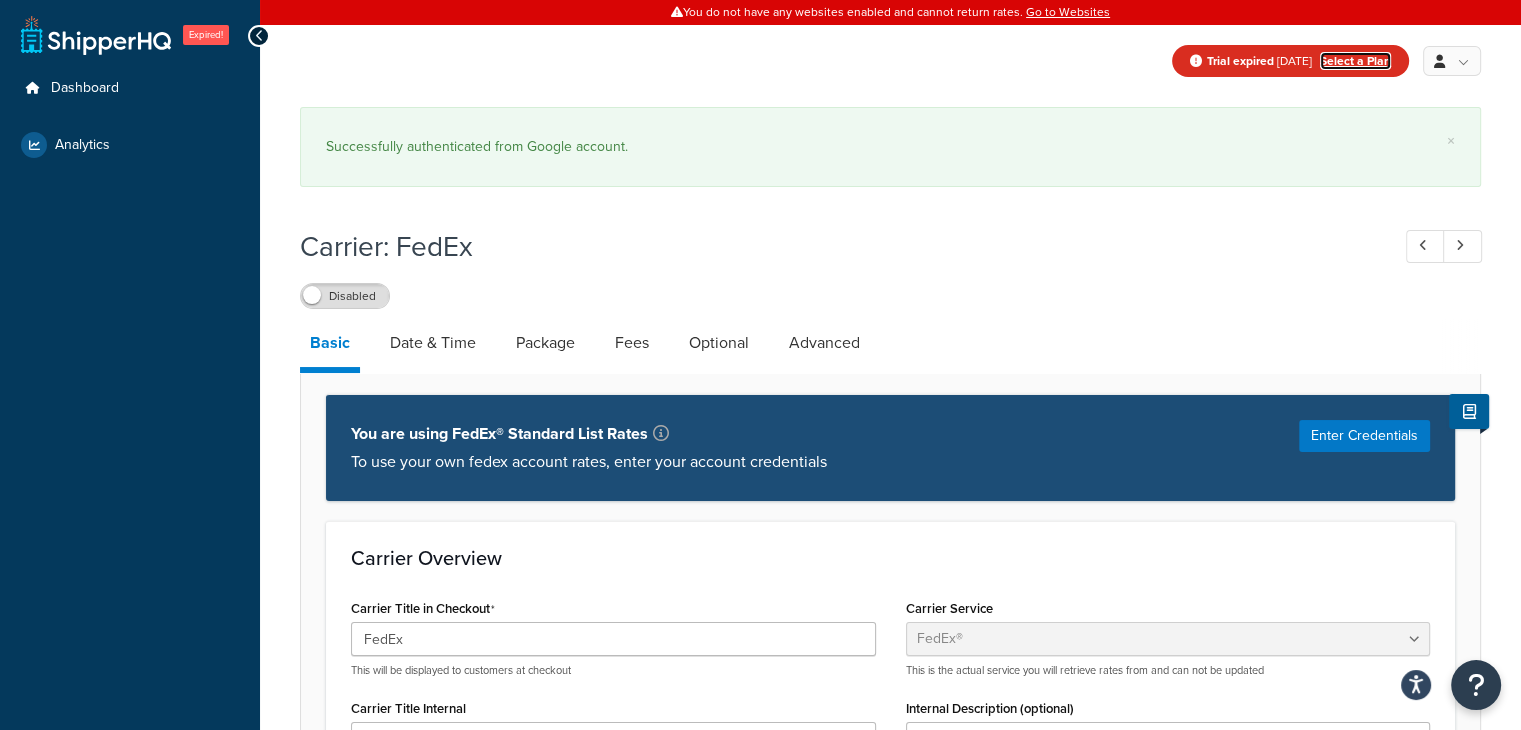 click on "Select a Plan" at bounding box center (1355, 61) 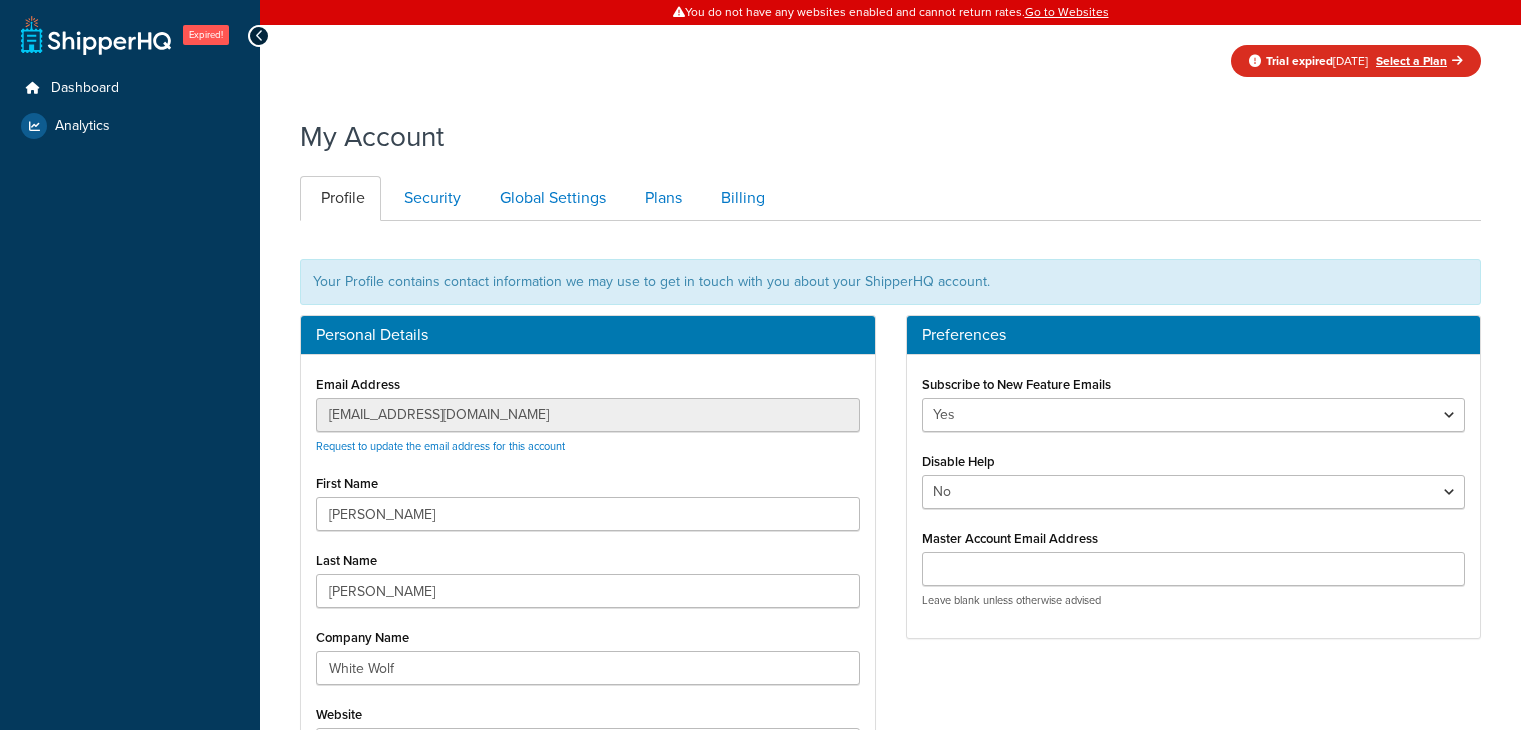 scroll, scrollTop: 0, scrollLeft: 0, axis: both 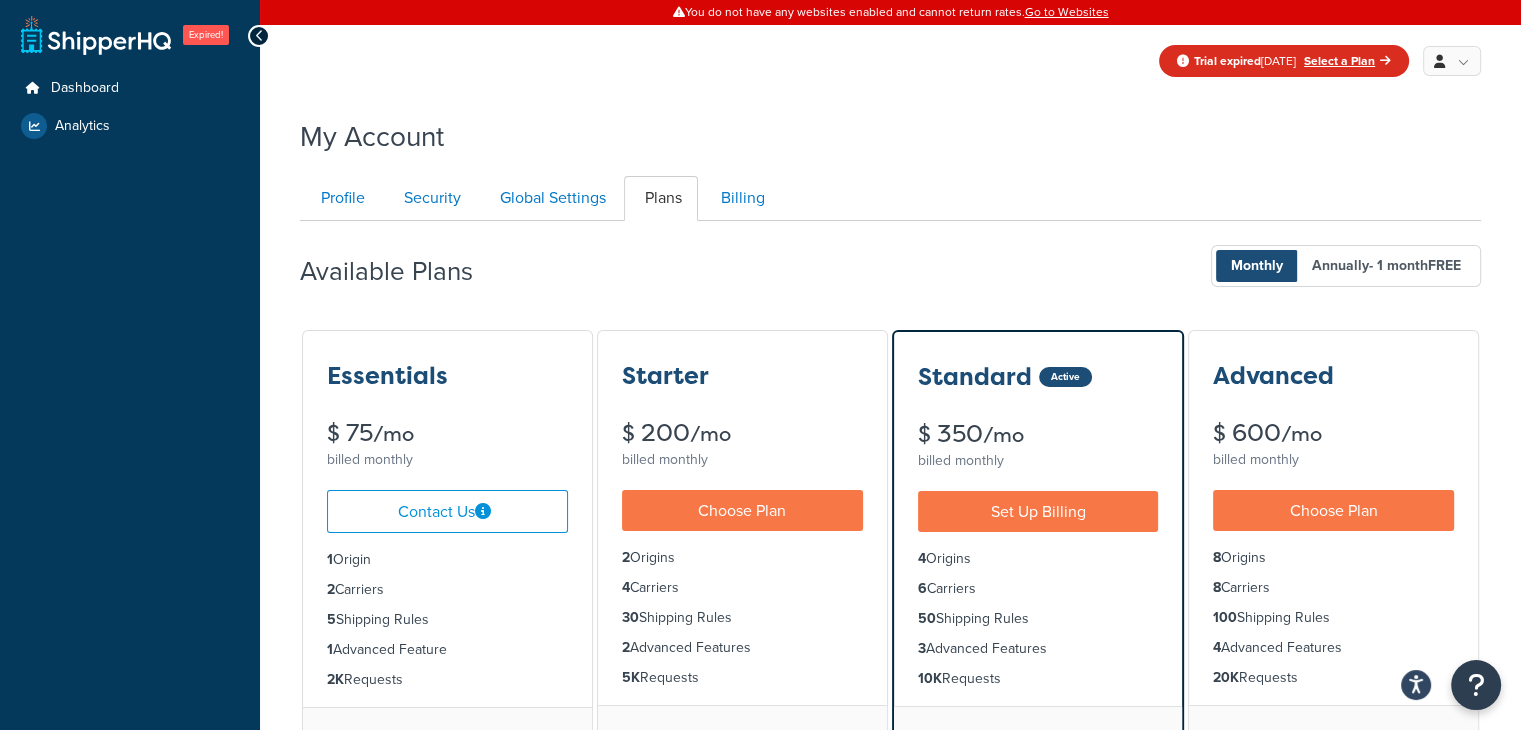 click on "Annually
- 1 month  FREE" at bounding box center (1386, 266) 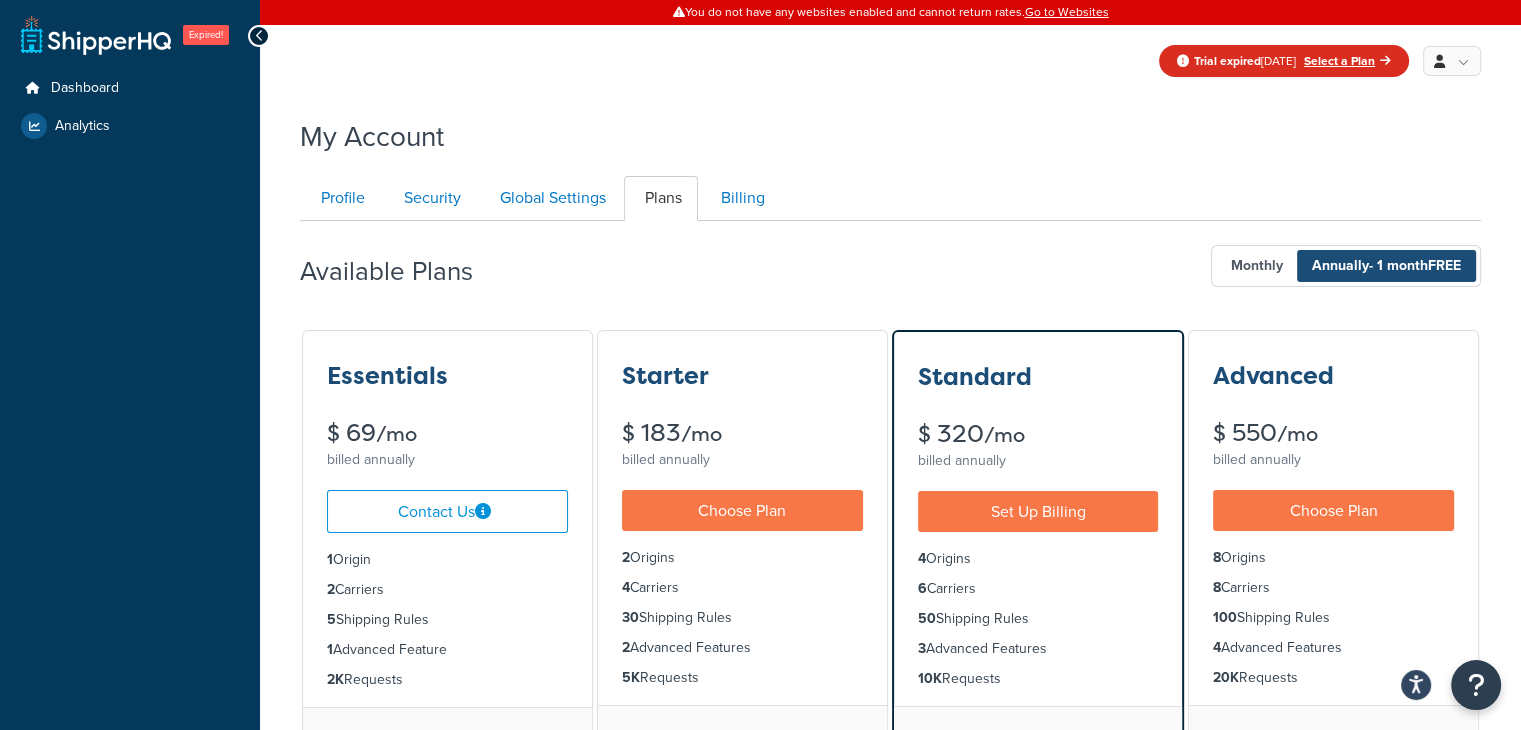 click on "Monthly" at bounding box center (1257, 266) 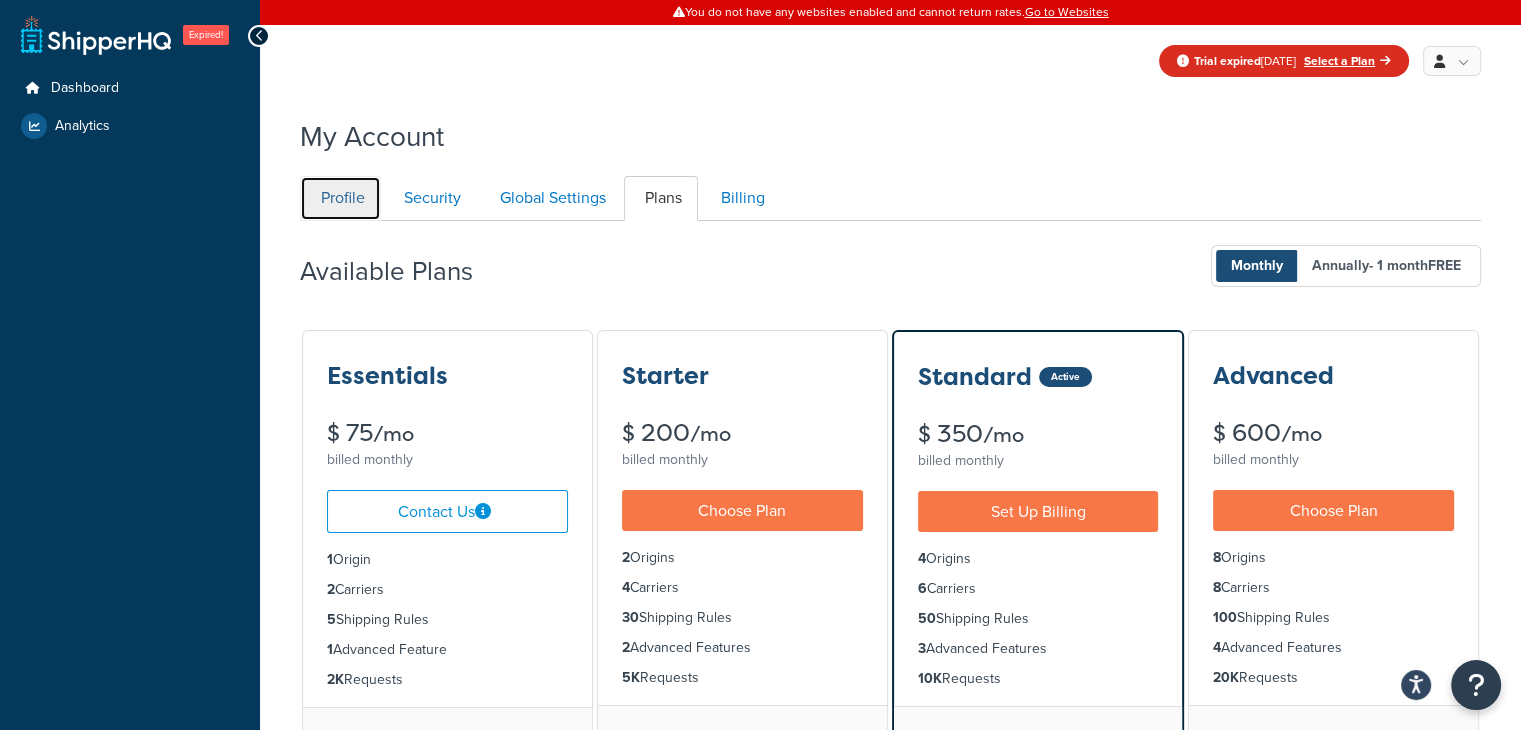 click on "Profile" at bounding box center [340, 198] 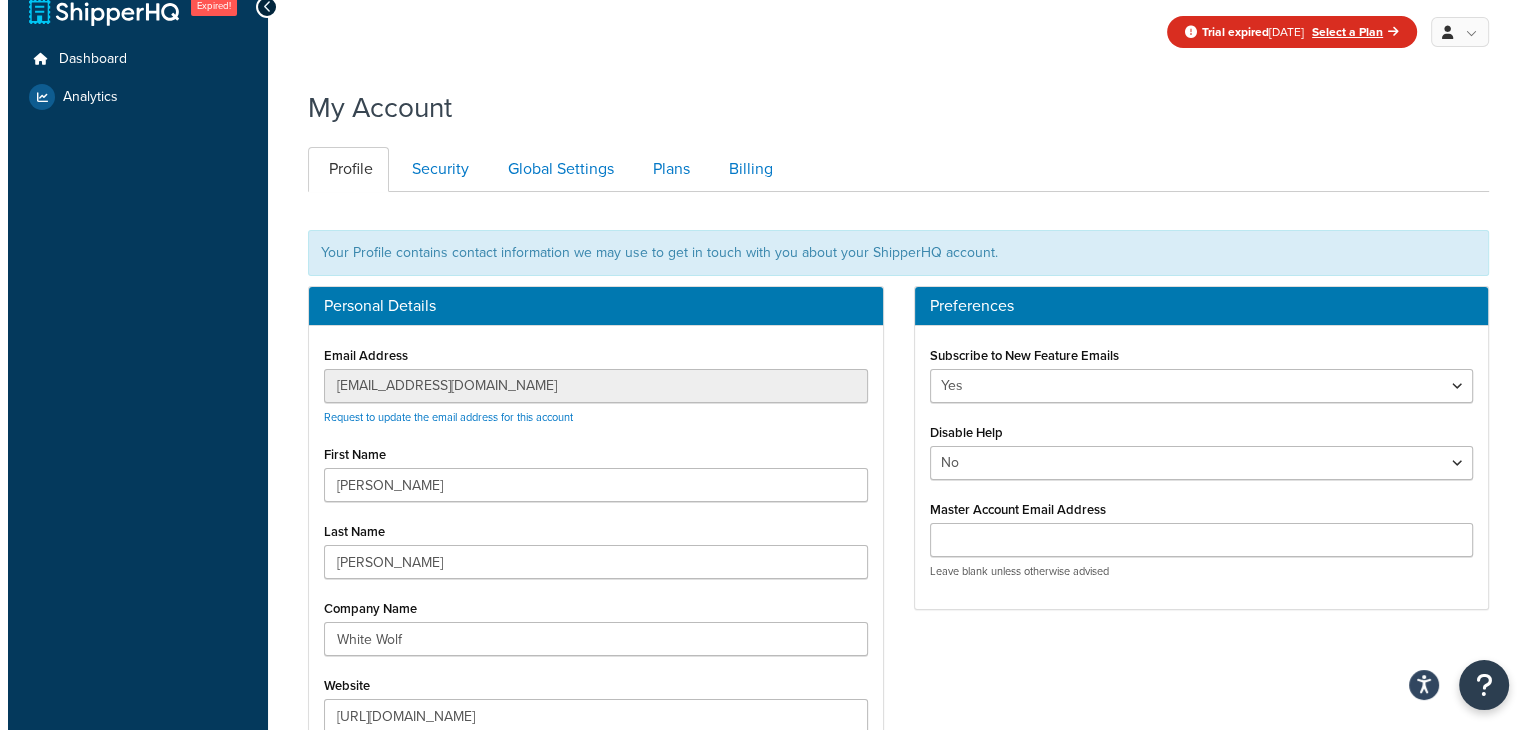 scroll, scrollTop: 0, scrollLeft: 0, axis: both 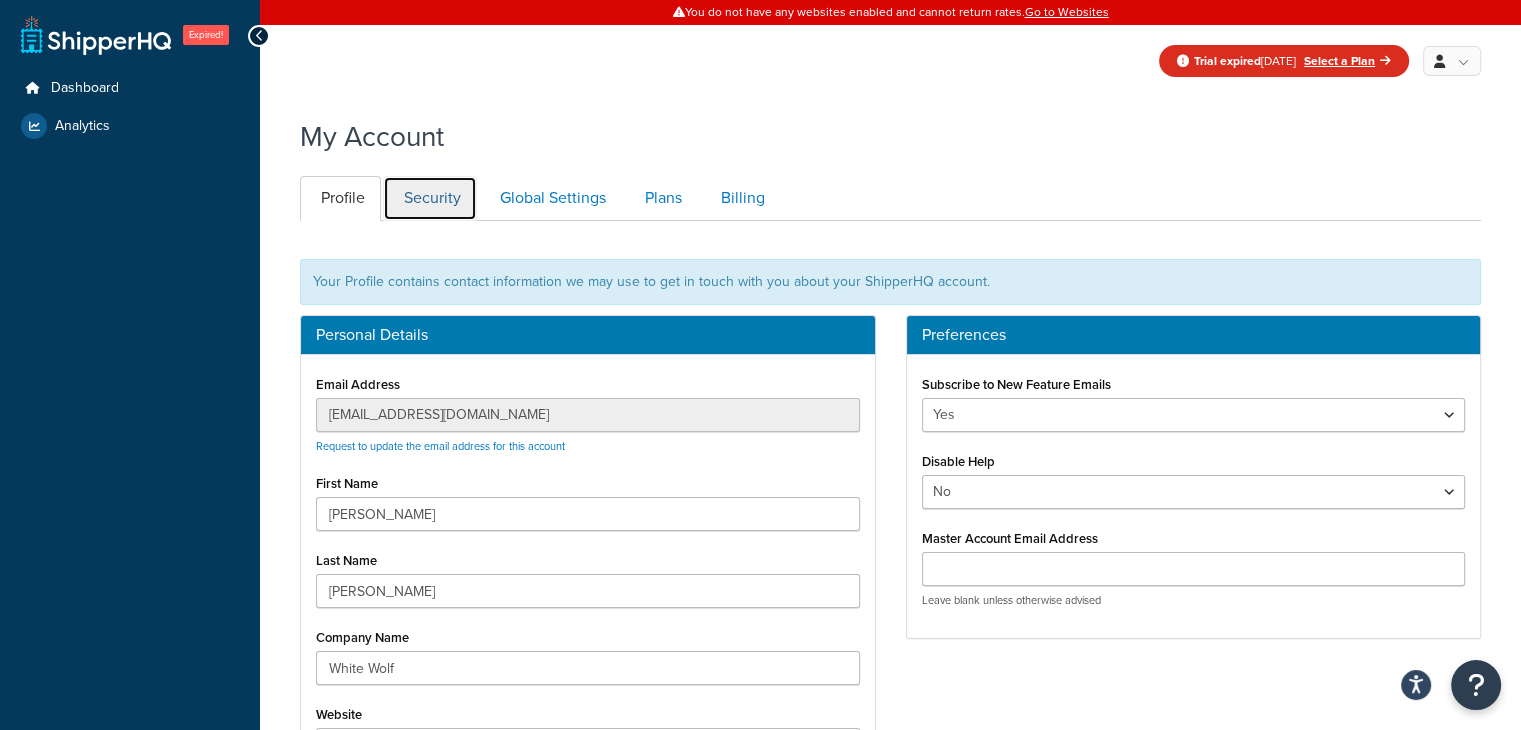 click on "Security" at bounding box center [430, 198] 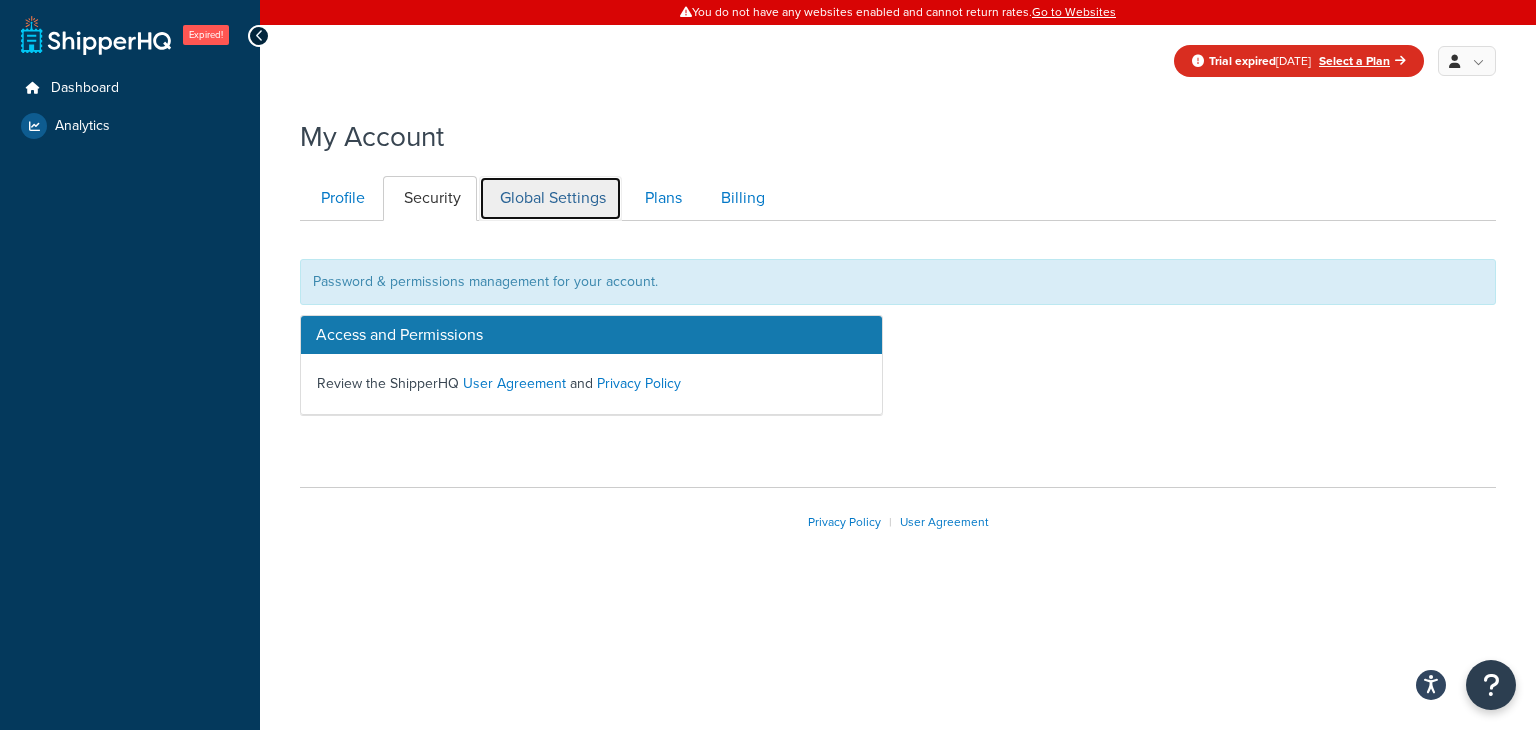 click on "Global Settings" at bounding box center [550, 198] 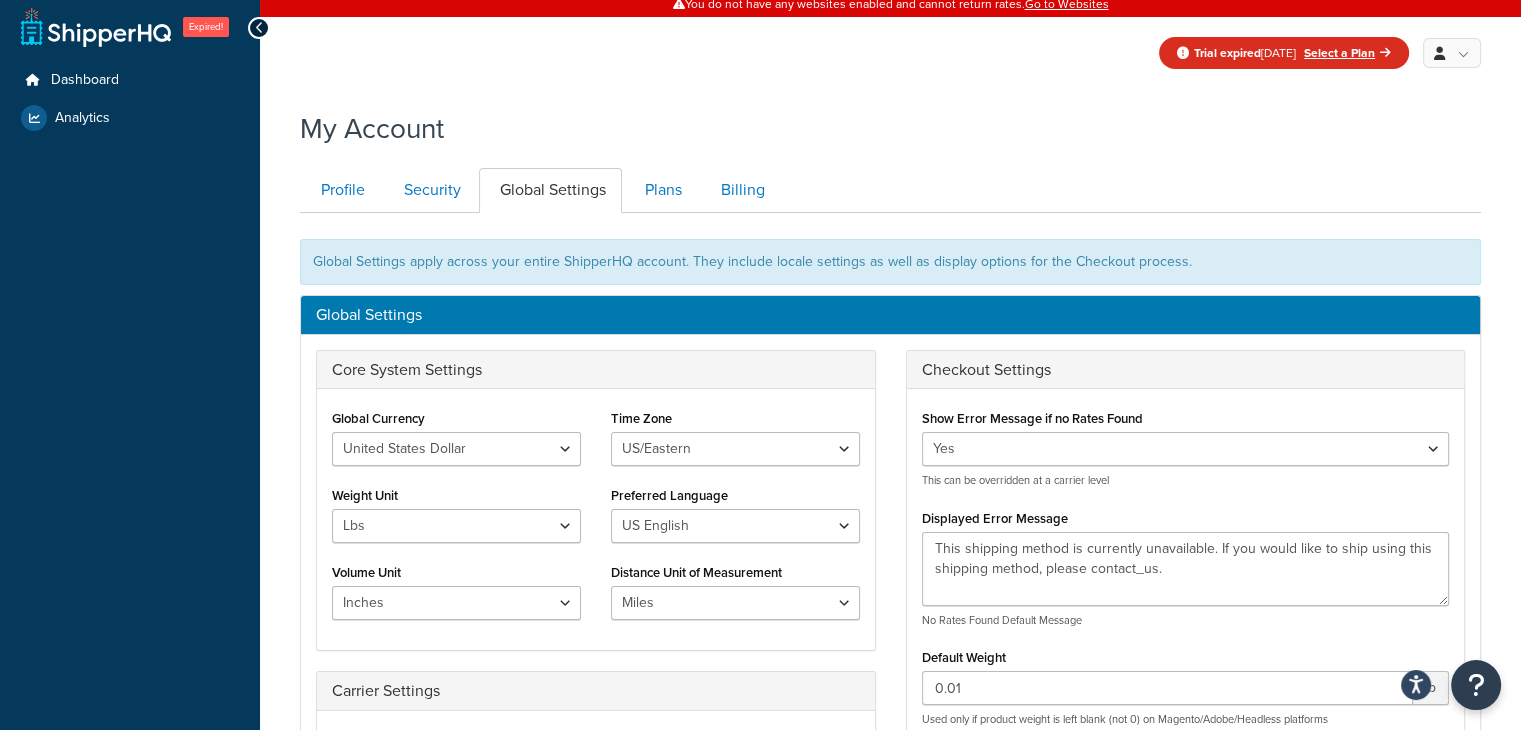 scroll, scrollTop: 0, scrollLeft: 0, axis: both 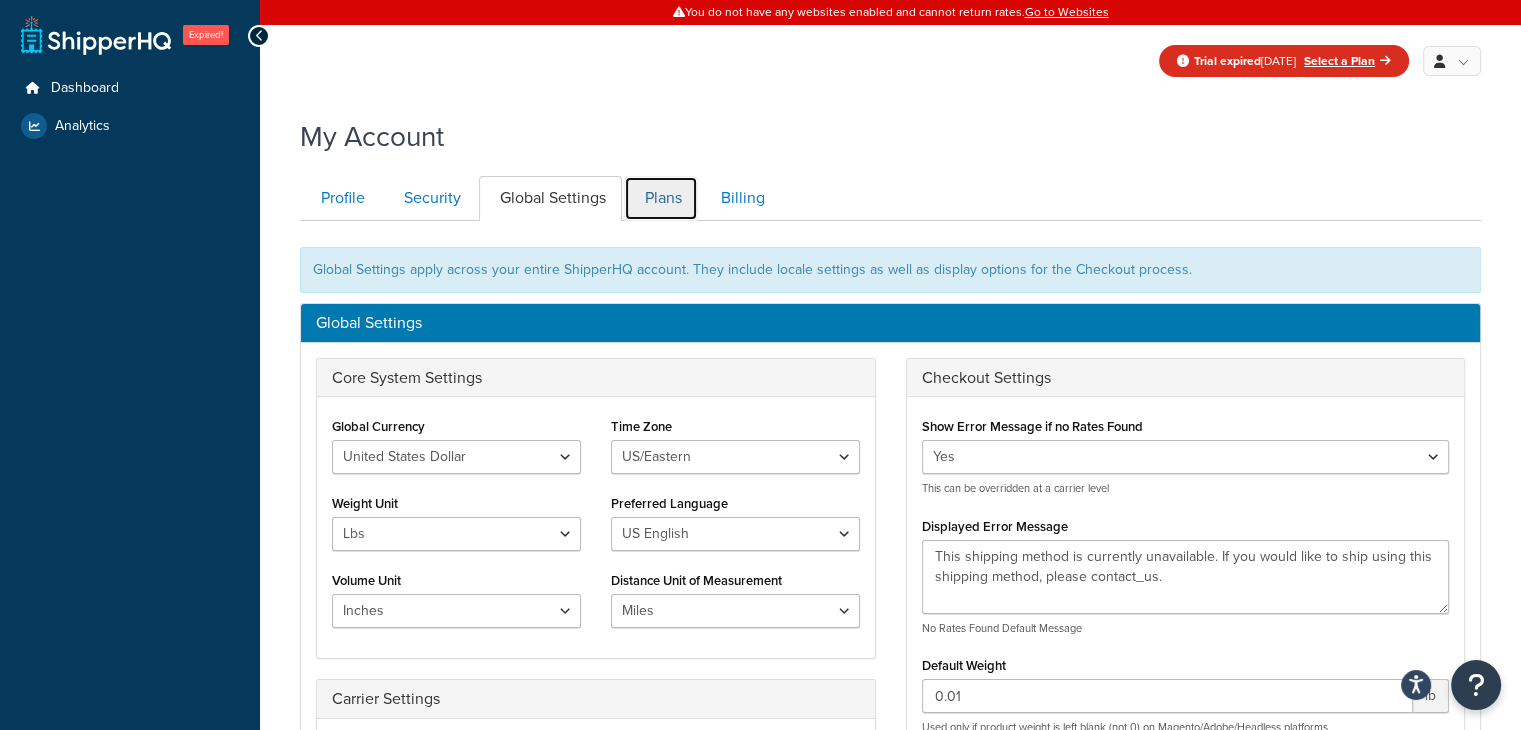 click on "Plans" at bounding box center [661, 198] 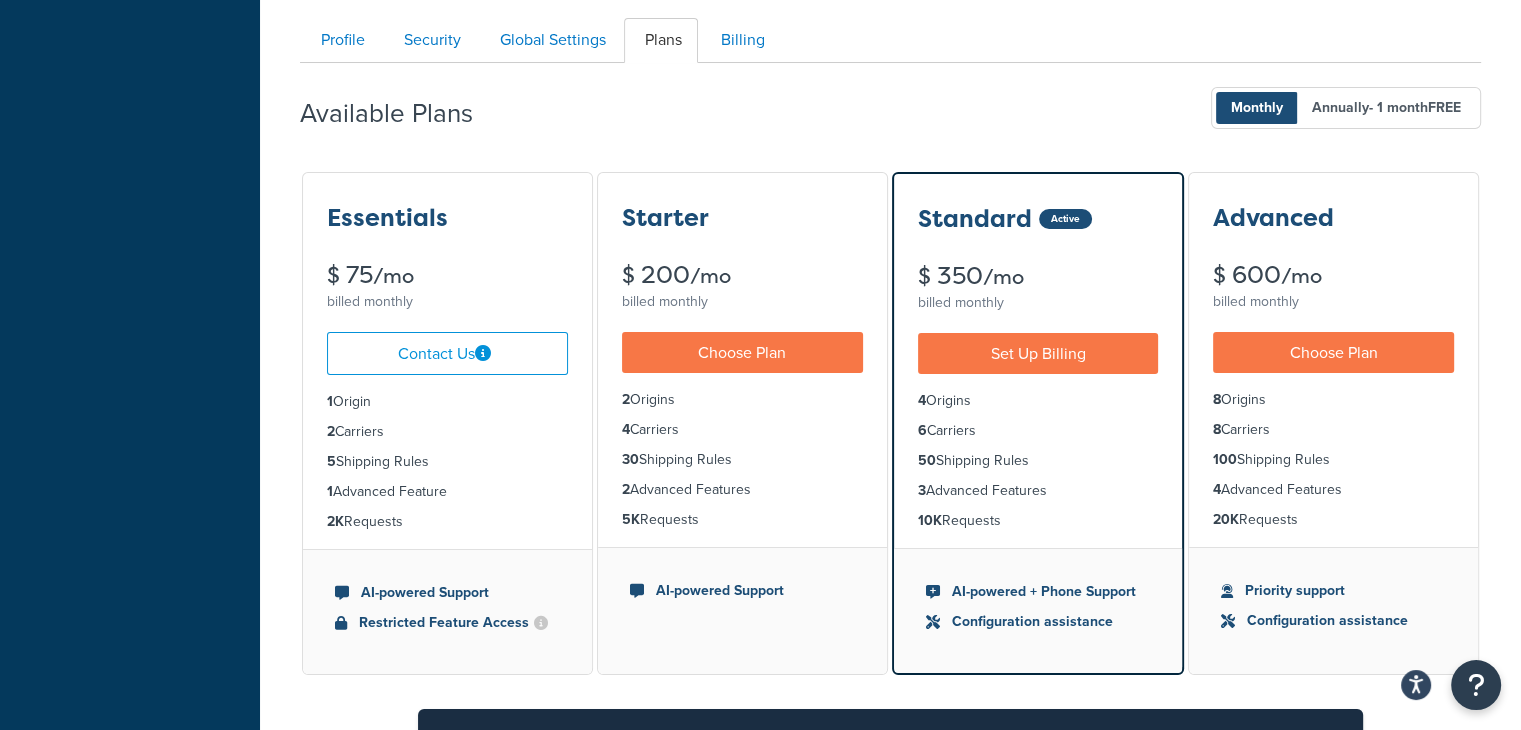 scroll, scrollTop: 100, scrollLeft: 0, axis: vertical 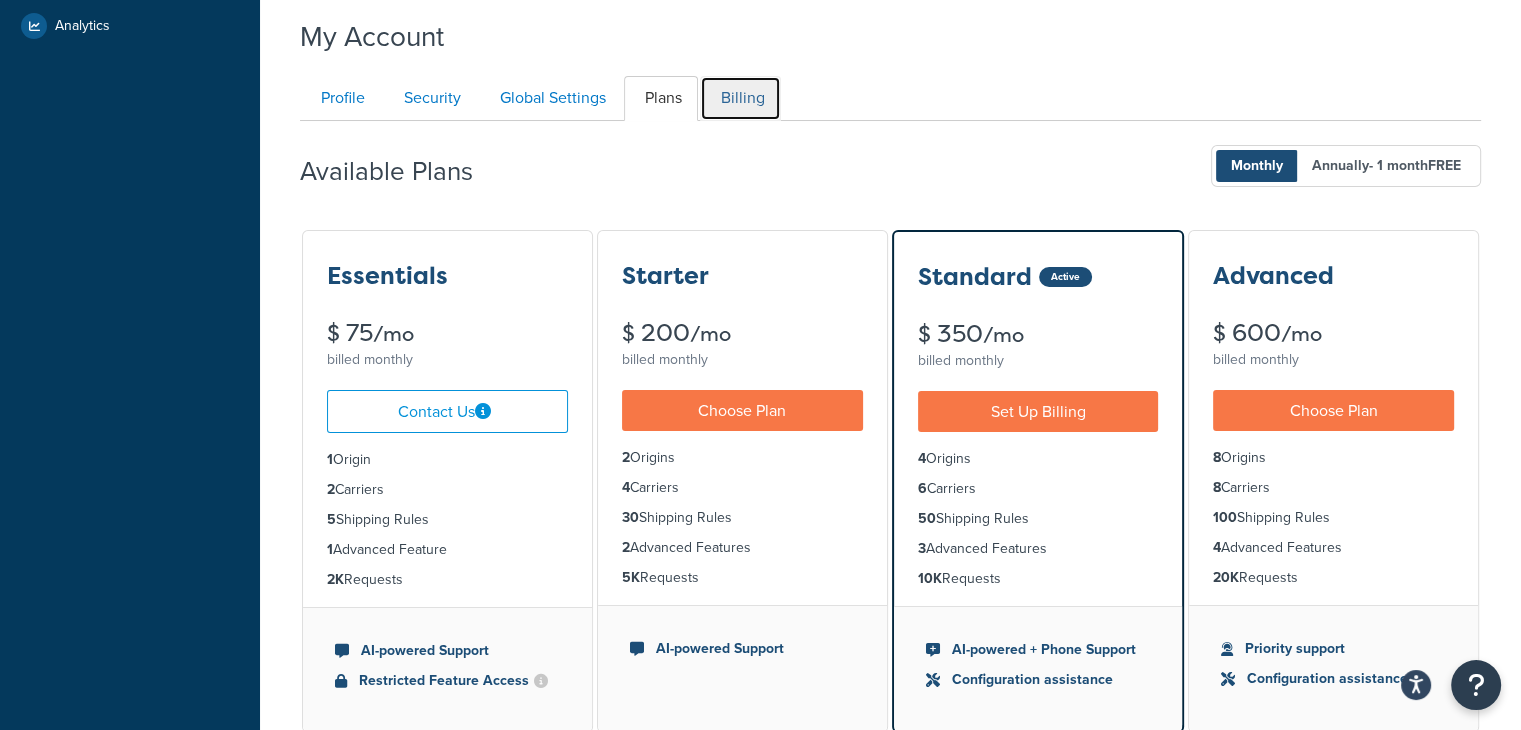click on "Billing" at bounding box center [740, 98] 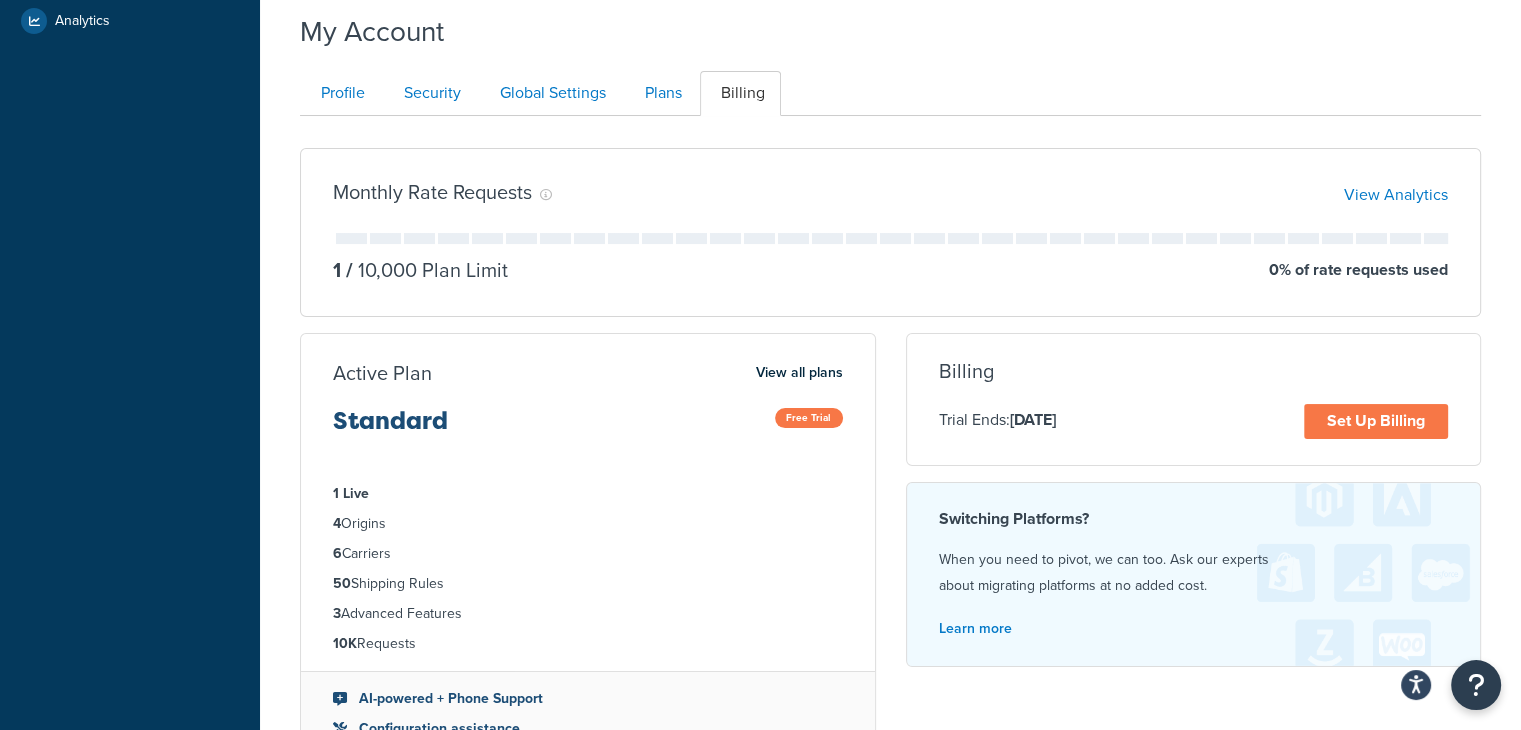 scroll, scrollTop: 0, scrollLeft: 0, axis: both 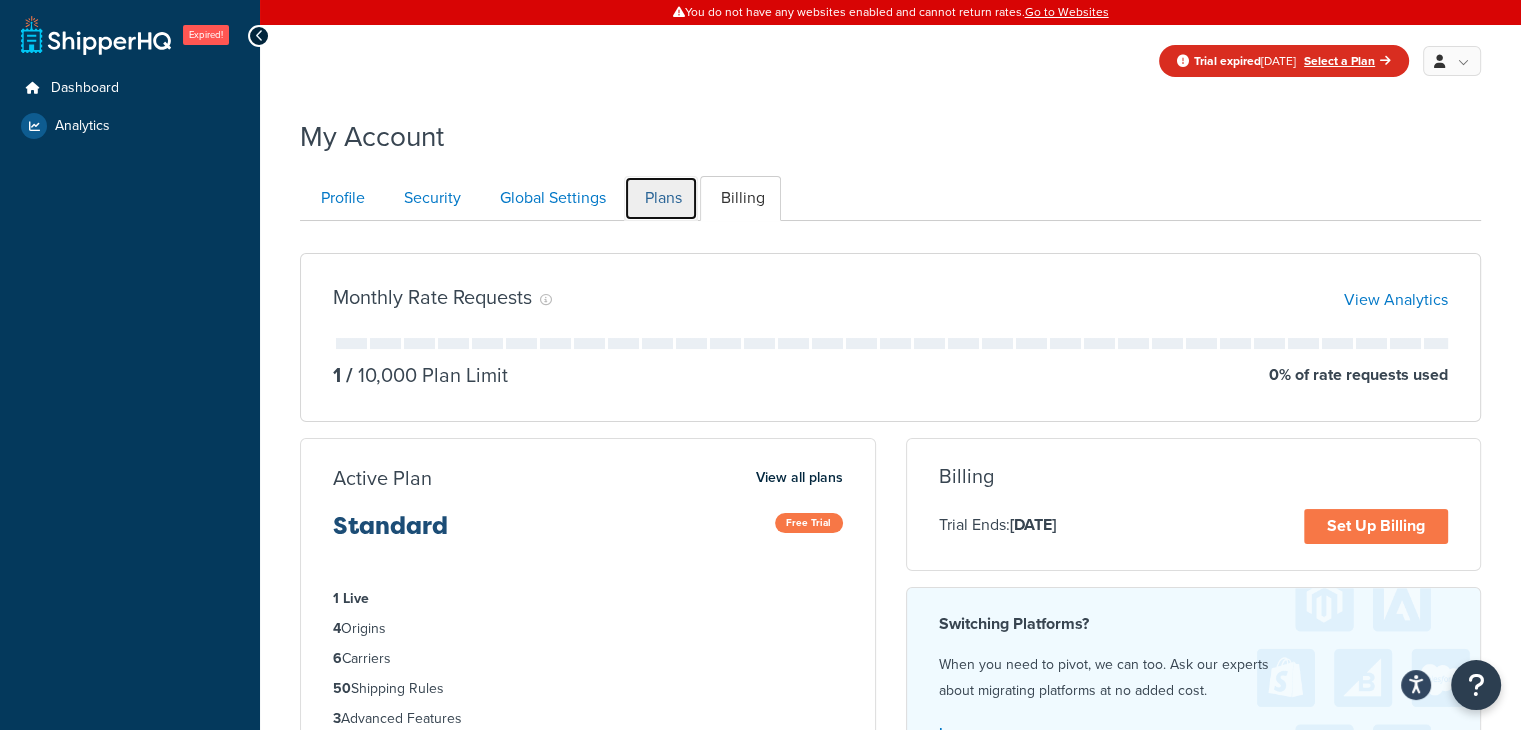 click on "Plans" at bounding box center [661, 198] 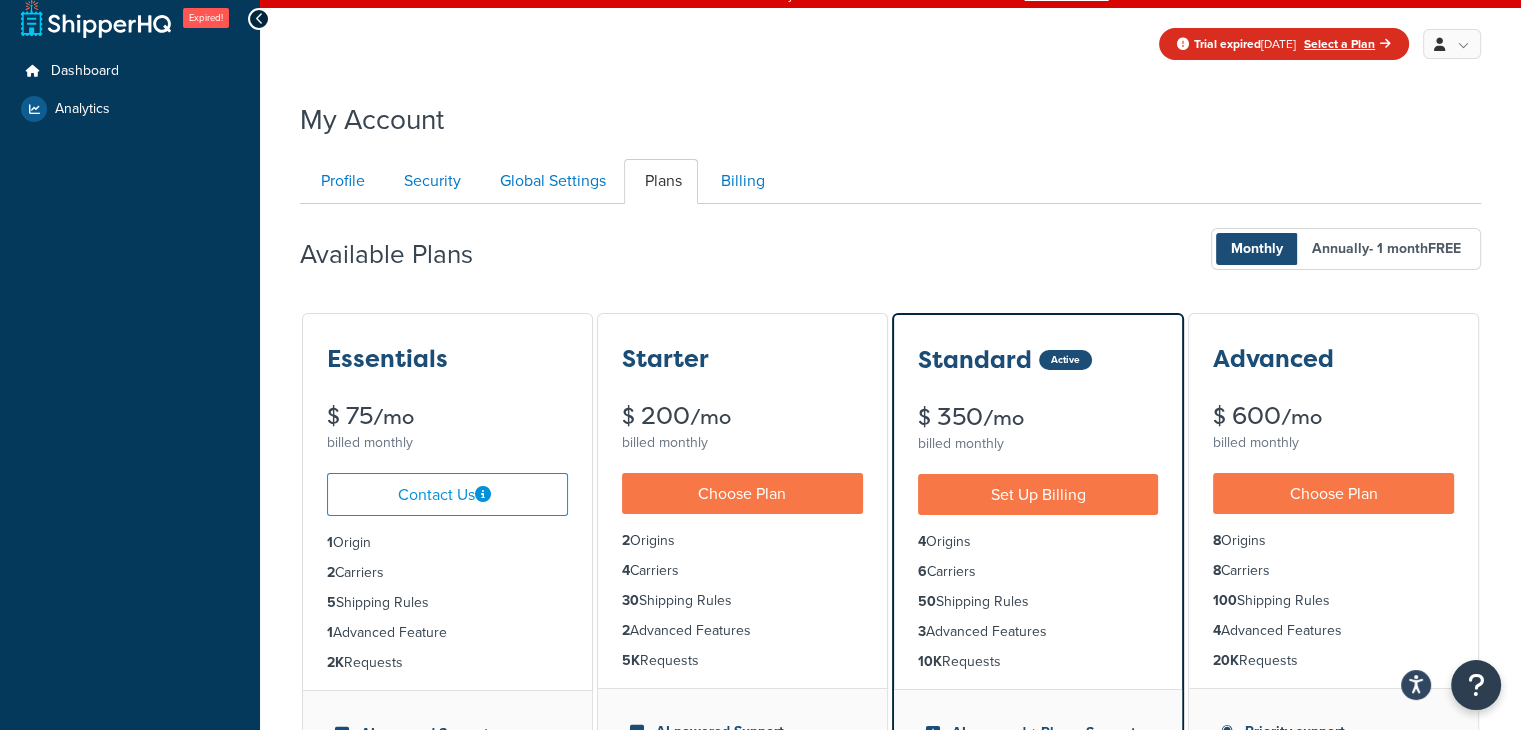 scroll, scrollTop: 0, scrollLeft: 0, axis: both 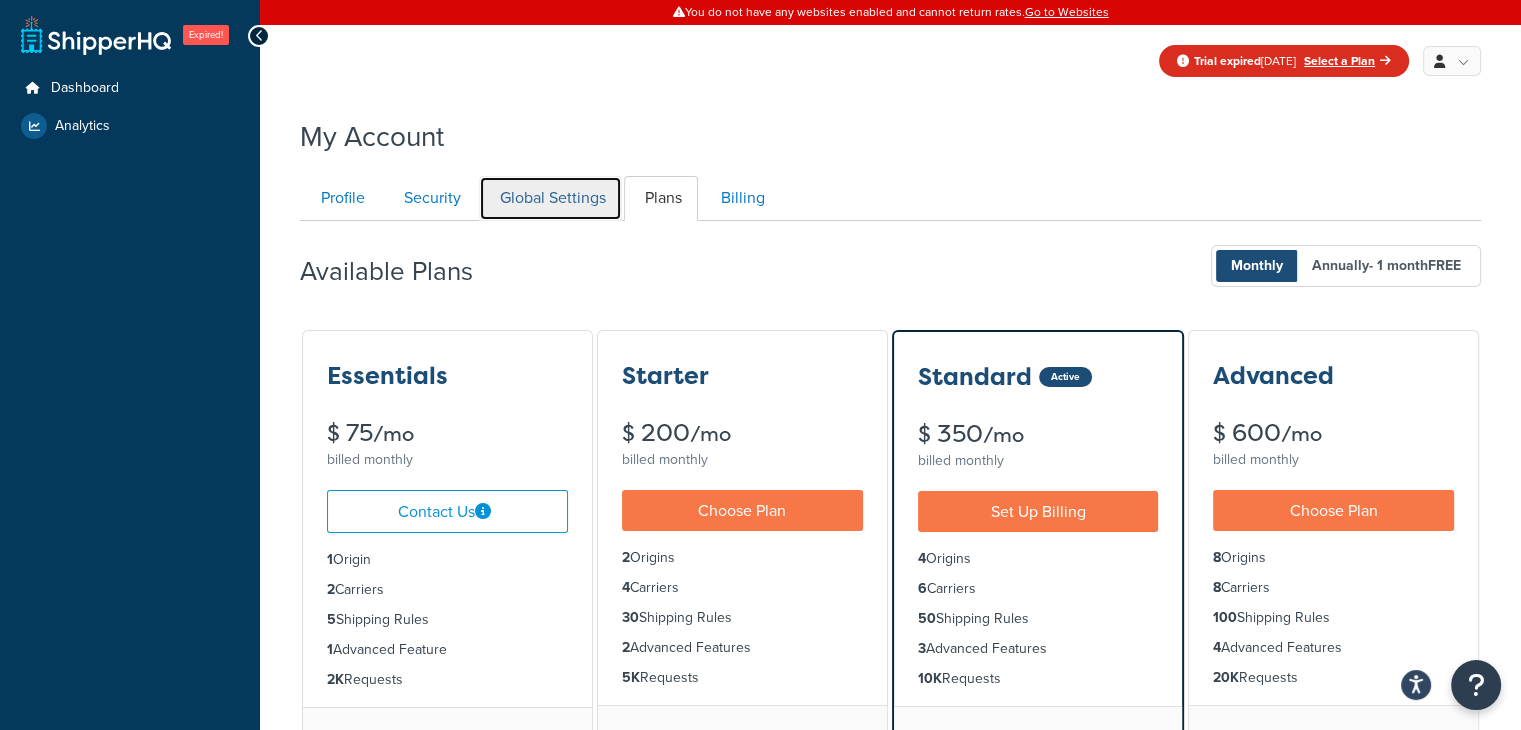 click on "Global Settings" at bounding box center (550, 198) 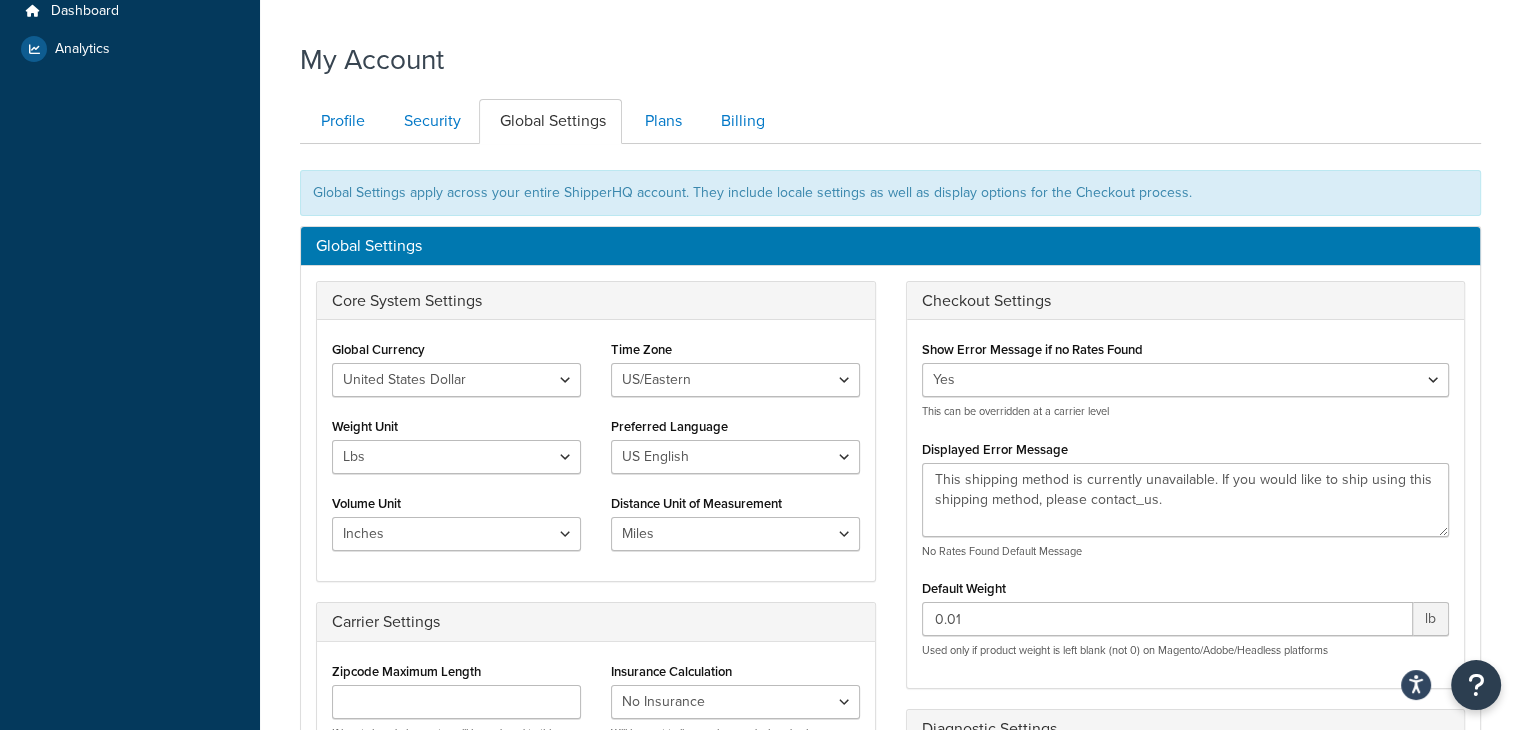 scroll, scrollTop: 21, scrollLeft: 0, axis: vertical 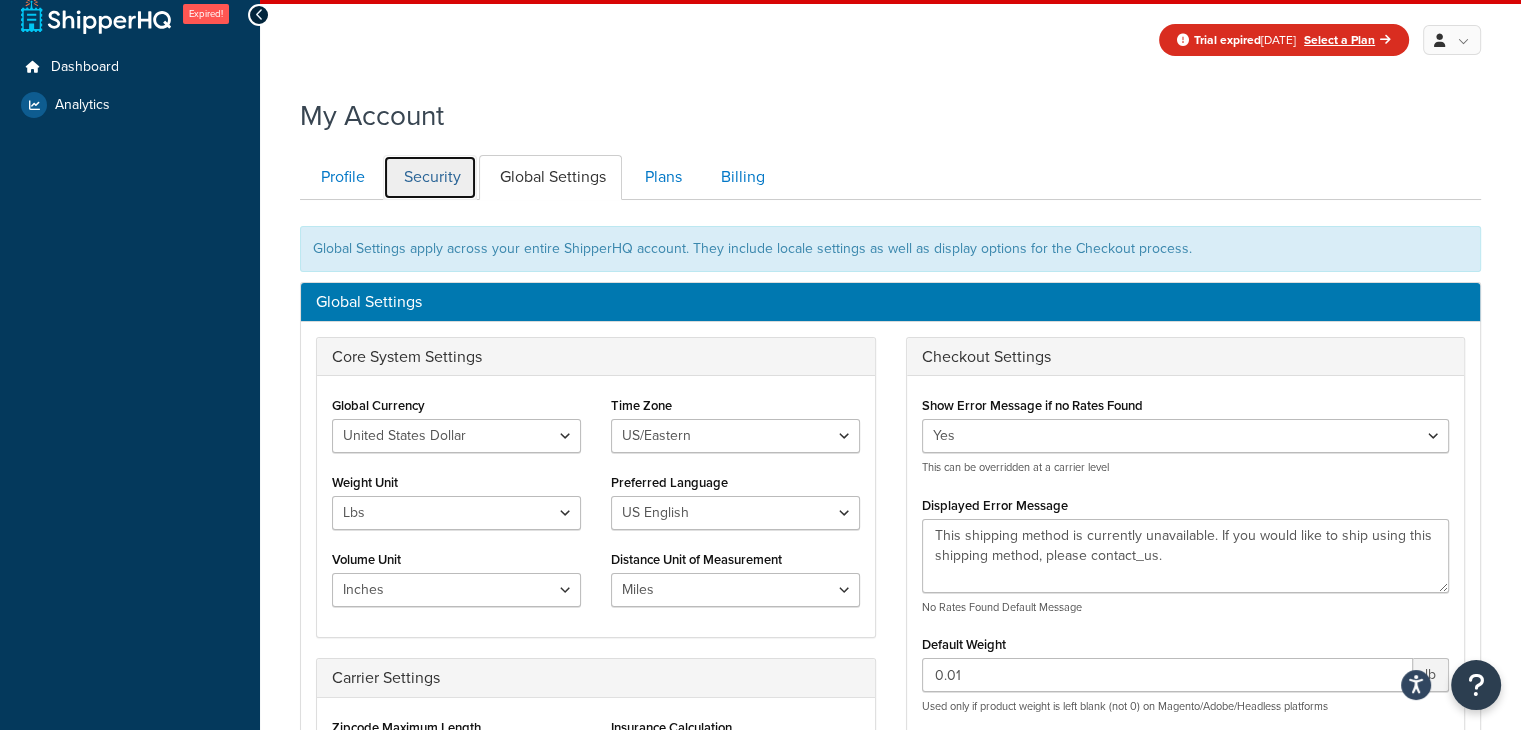 click on "Security" at bounding box center (430, 177) 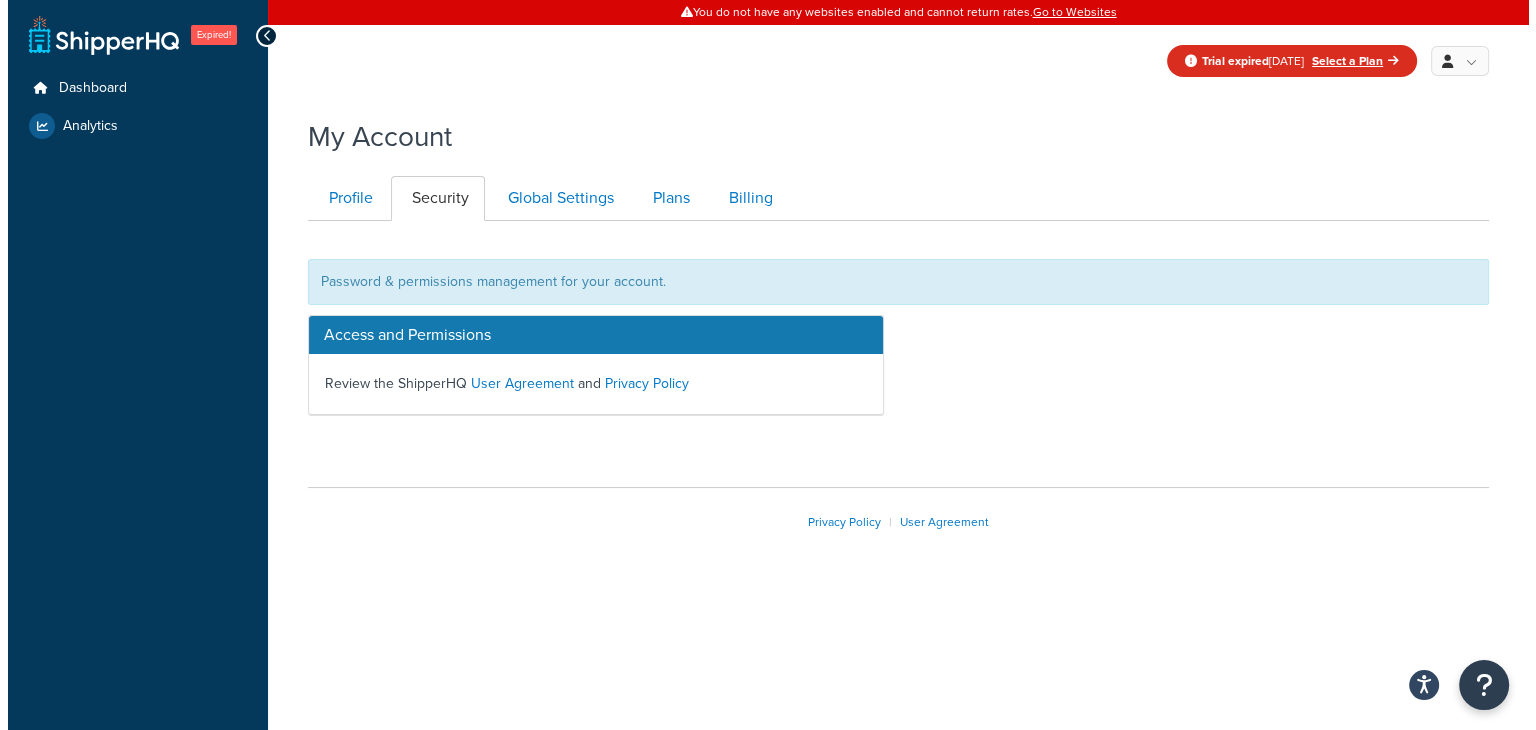 scroll, scrollTop: 0, scrollLeft: 0, axis: both 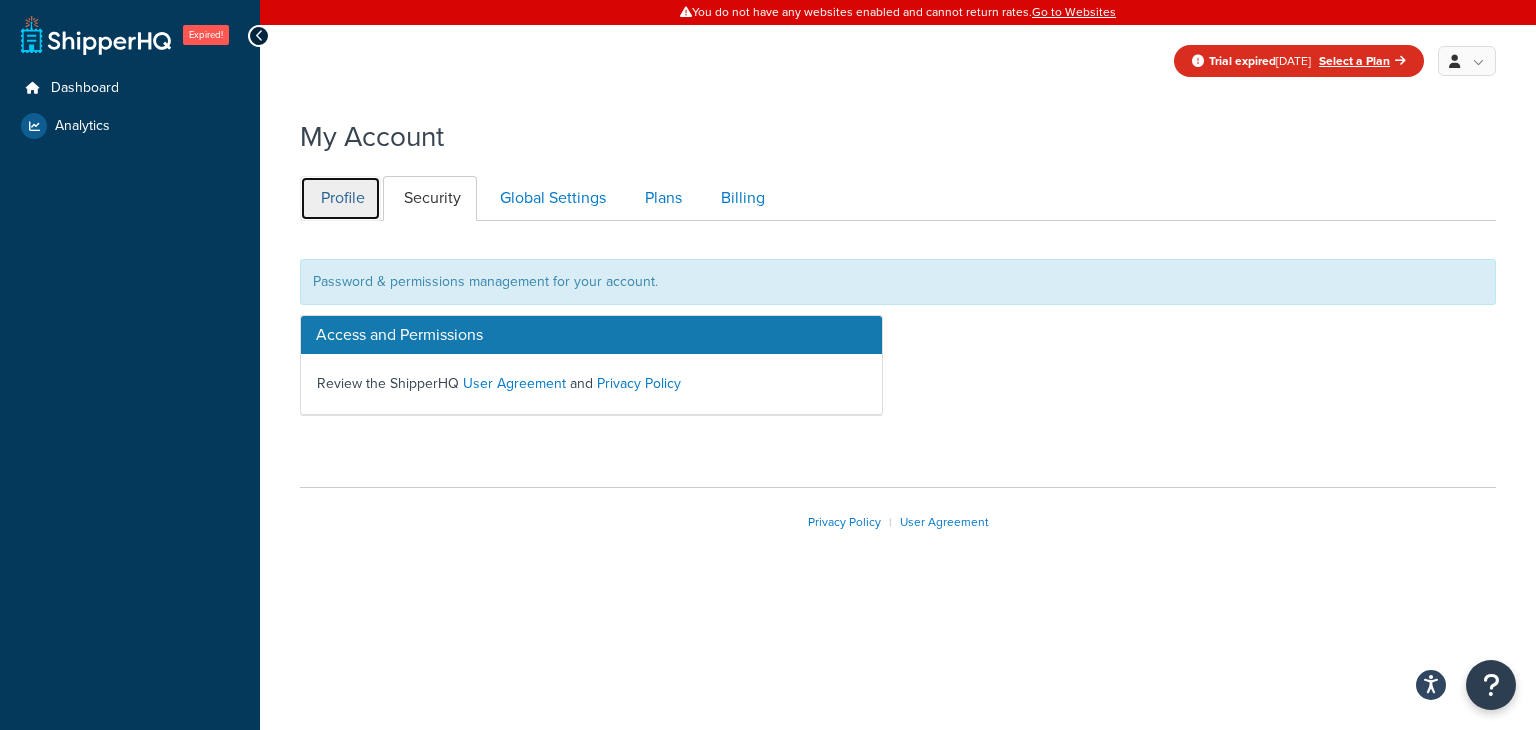 click on "Profile" at bounding box center [340, 198] 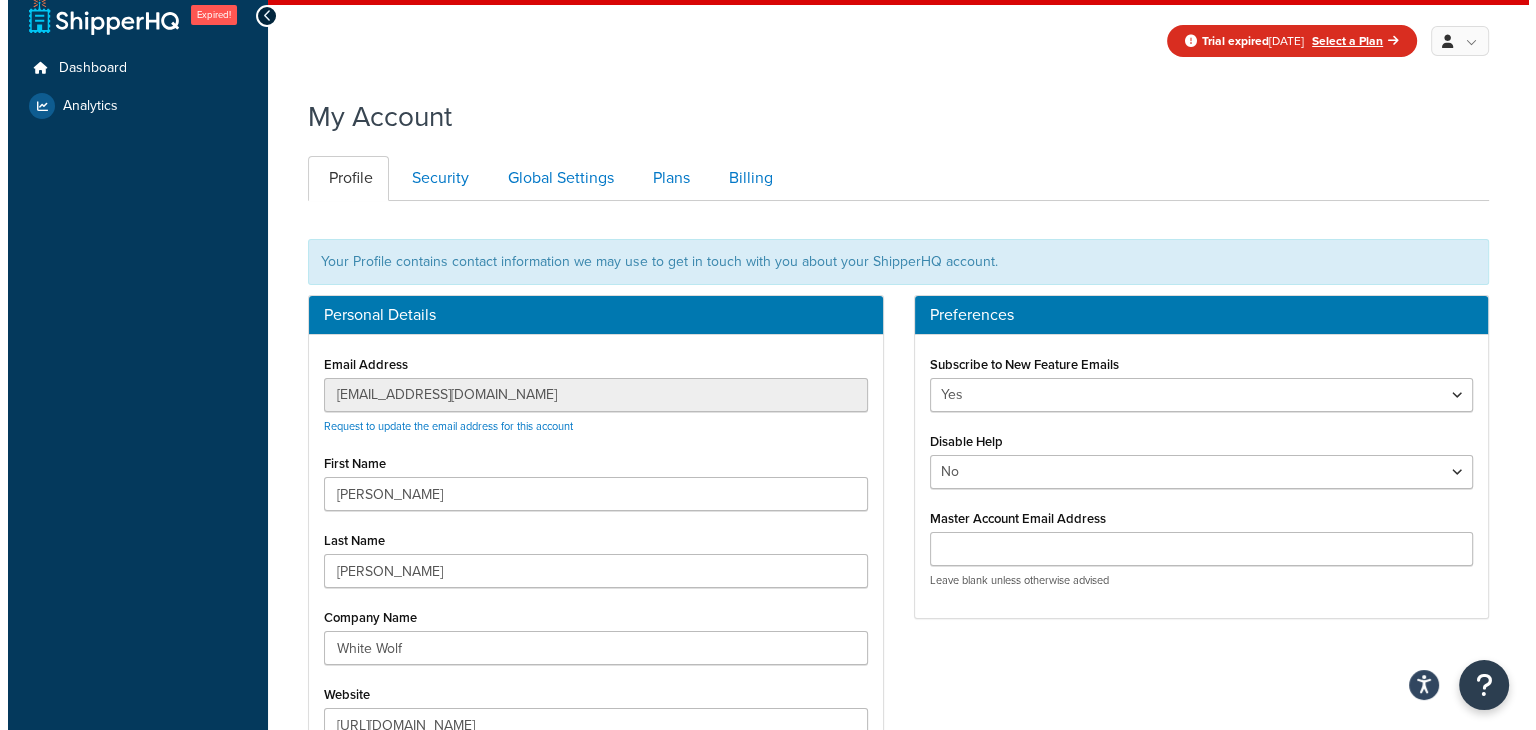 scroll, scrollTop: 0, scrollLeft: 0, axis: both 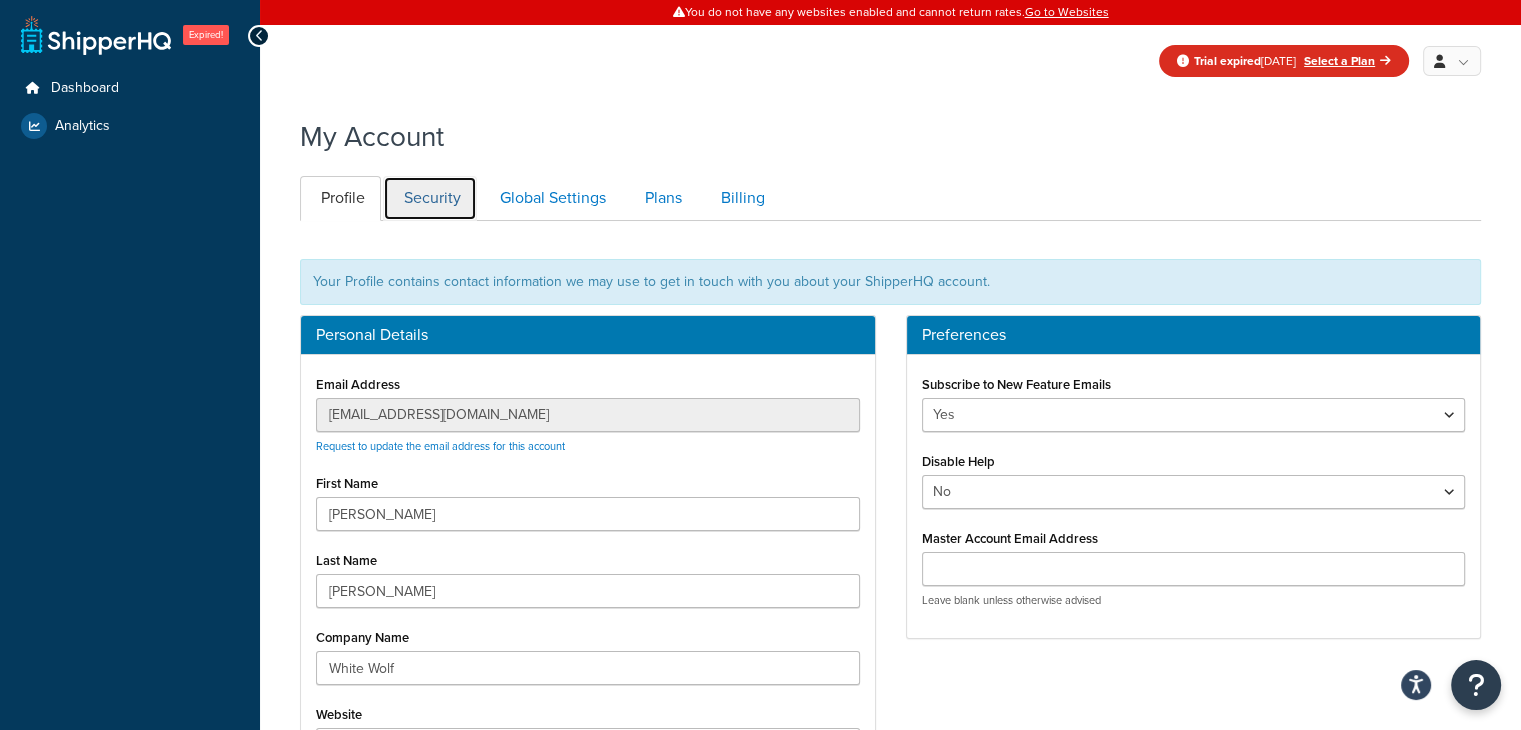 click on "Security" at bounding box center [430, 198] 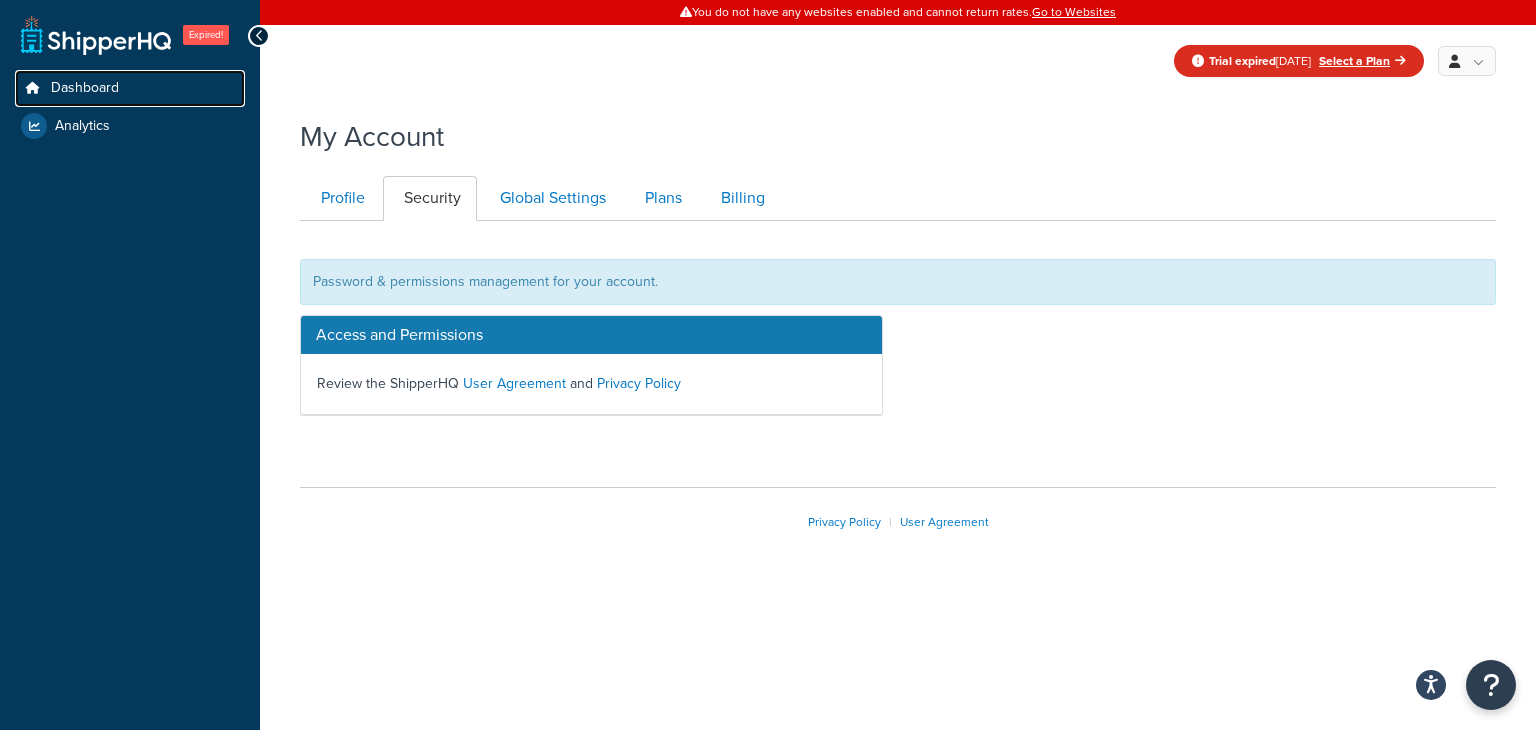 click on "Dashboard" at bounding box center (85, 88) 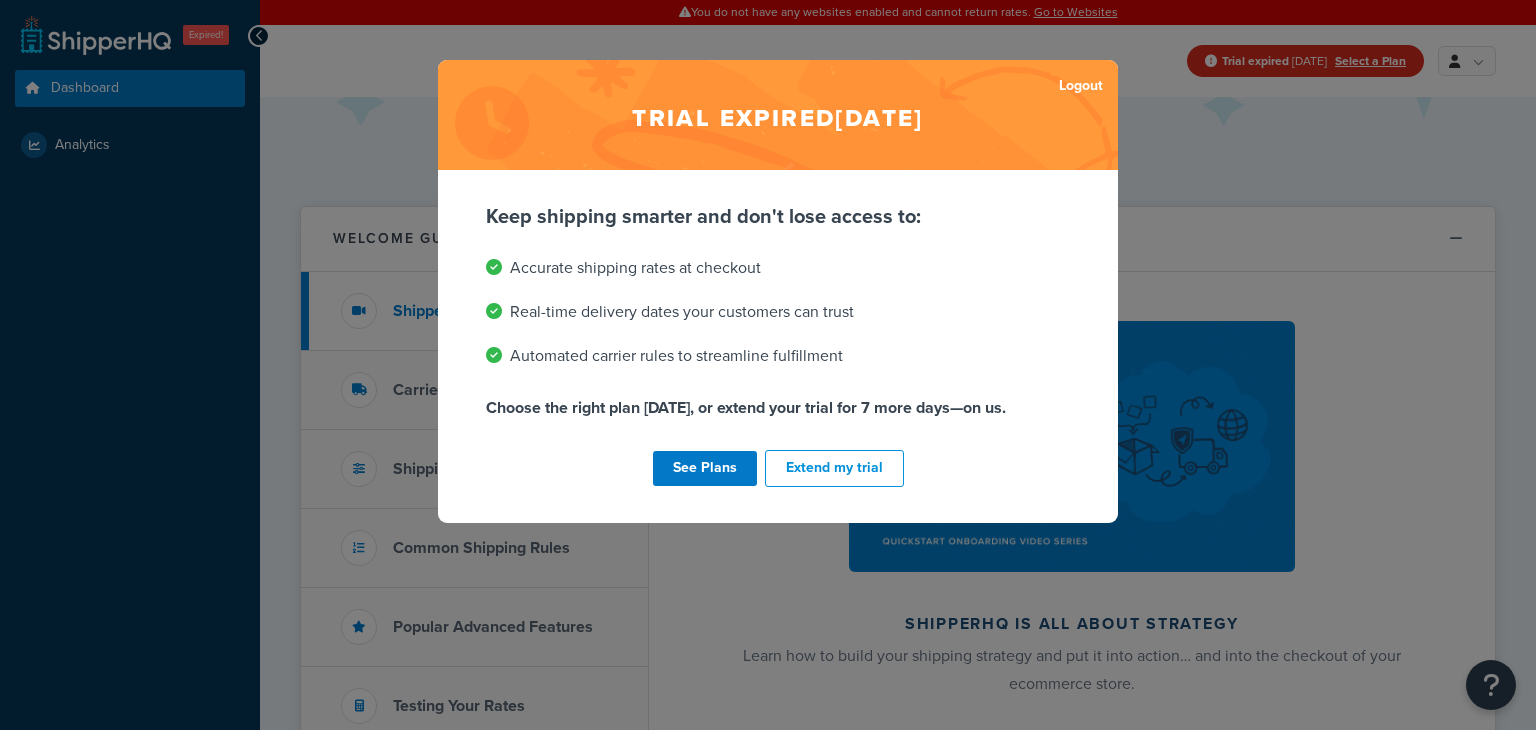 scroll, scrollTop: 0, scrollLeft: 0, axis: both 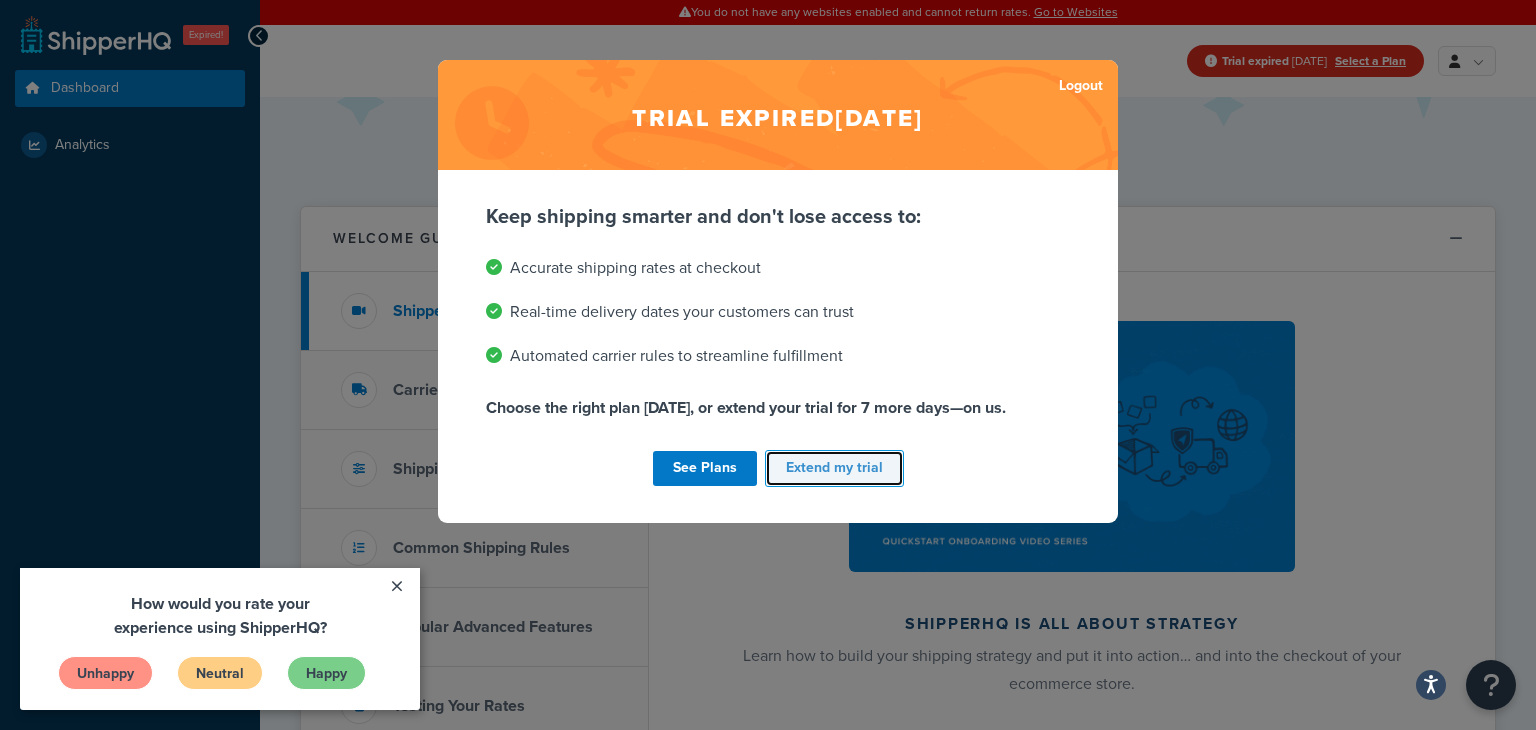 click on "Extend my trial" at bounding box center [834, 468] 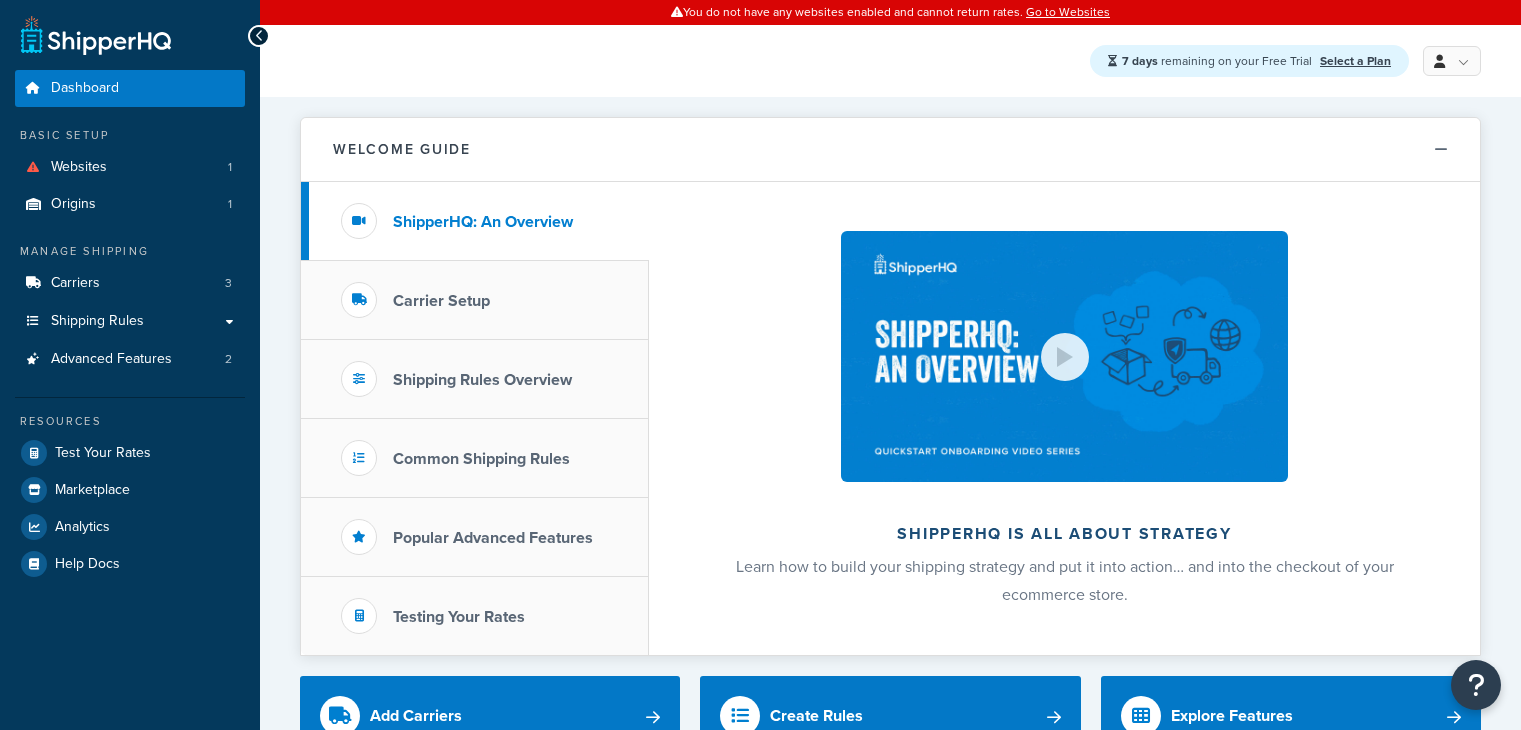 scroll, scrollTop: 0, scrollLeft: 0, axis: both 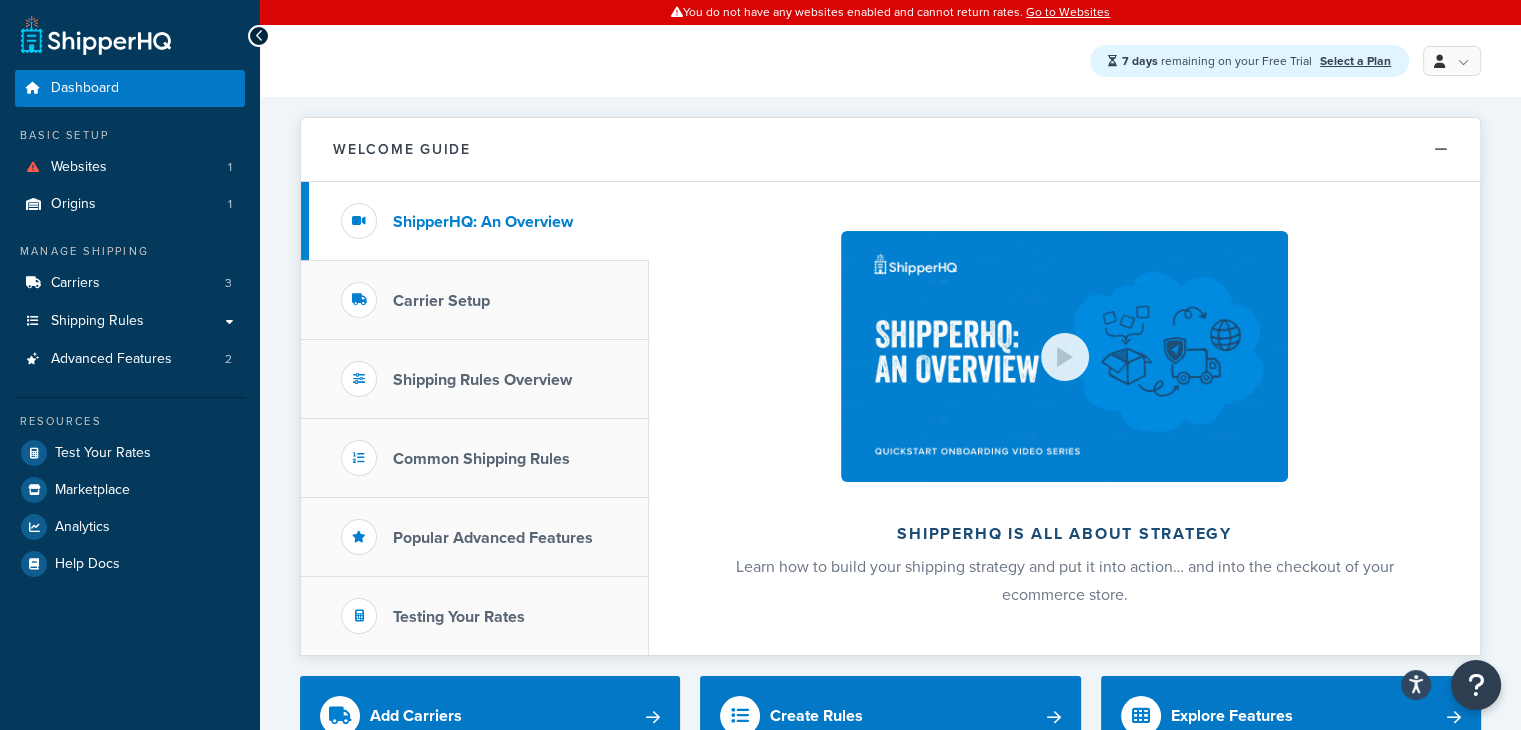 click on "Carrier Setup" at bounding box center [475, 300] 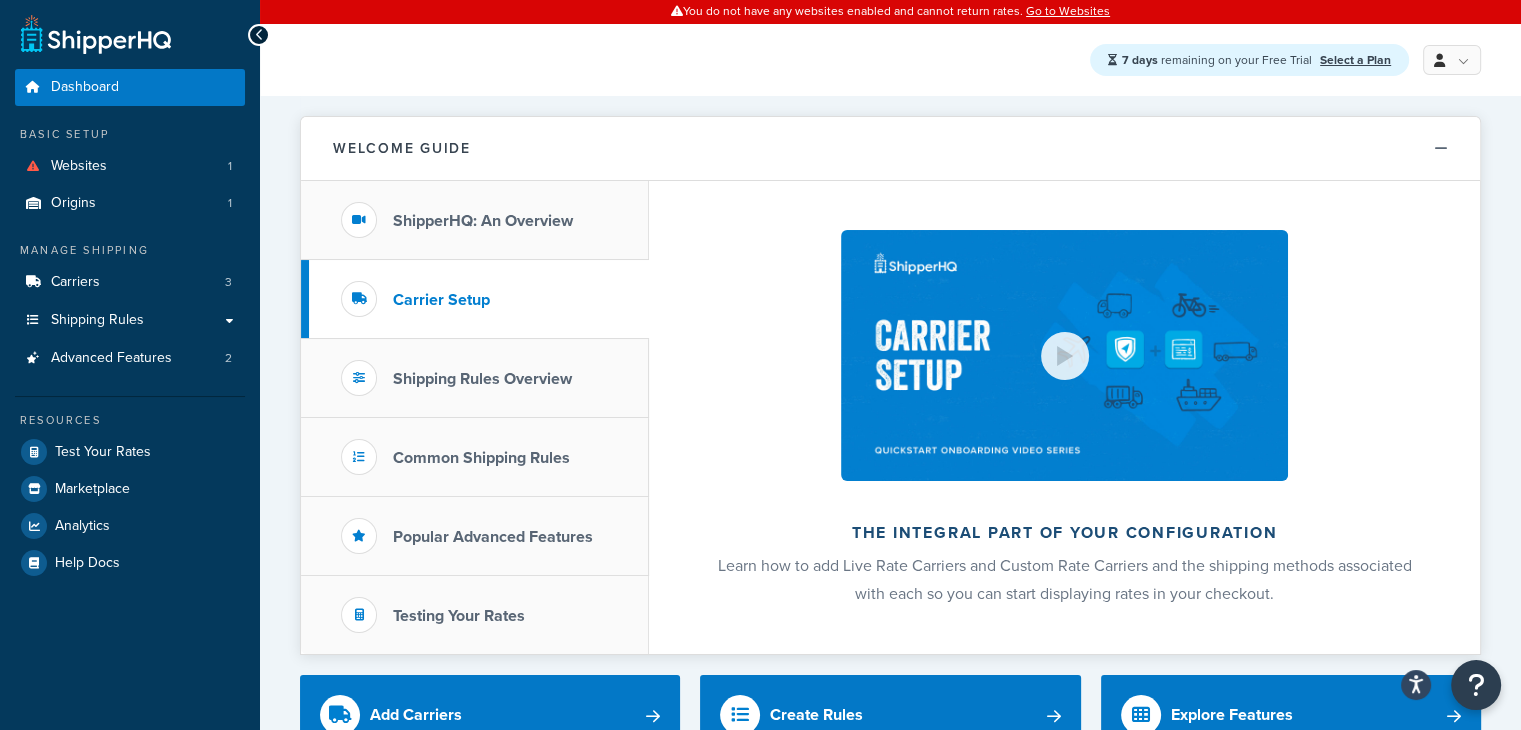 scroll, scrollTop: 0, scrollLeft: 0, axis: both 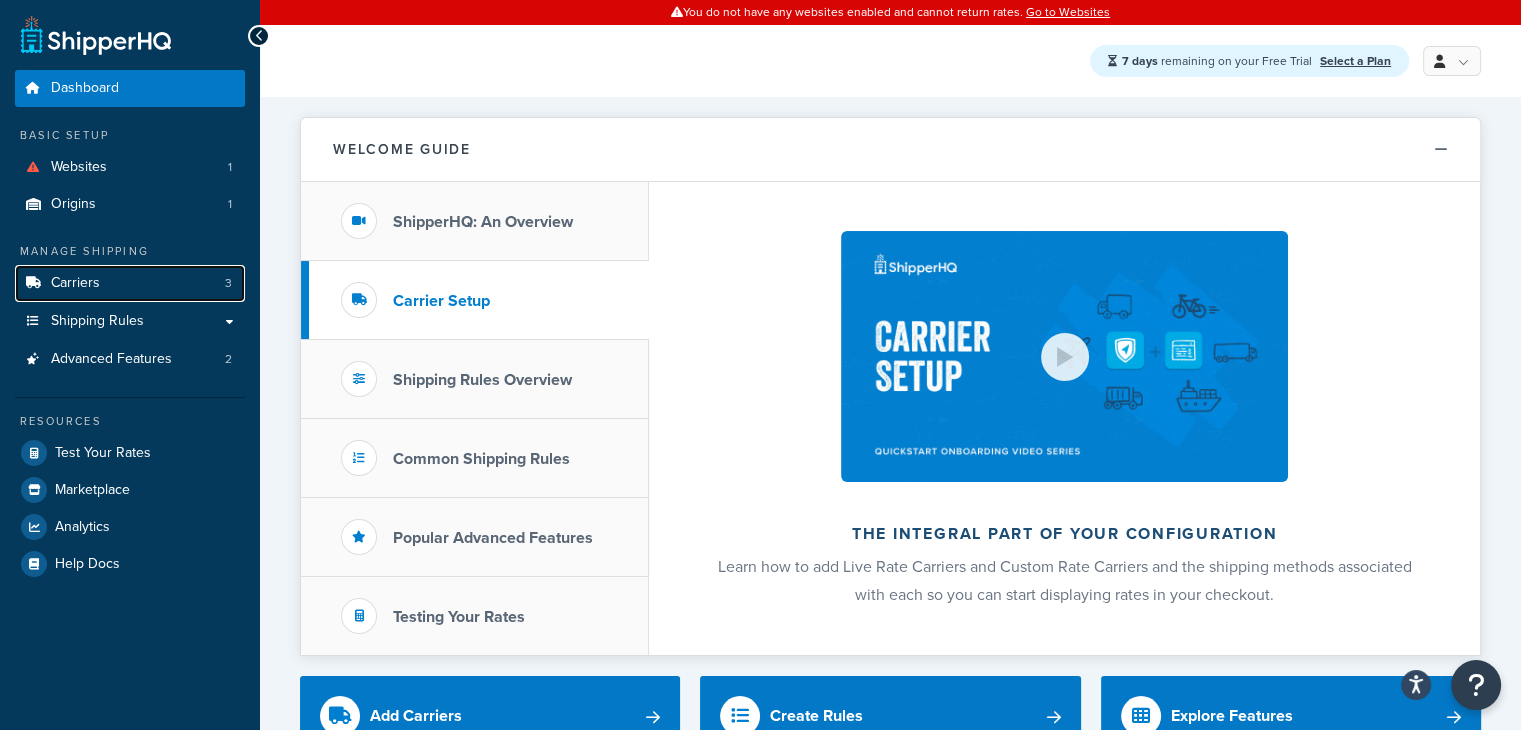 click on "Carriers 3" at bounding box center [130, 283] 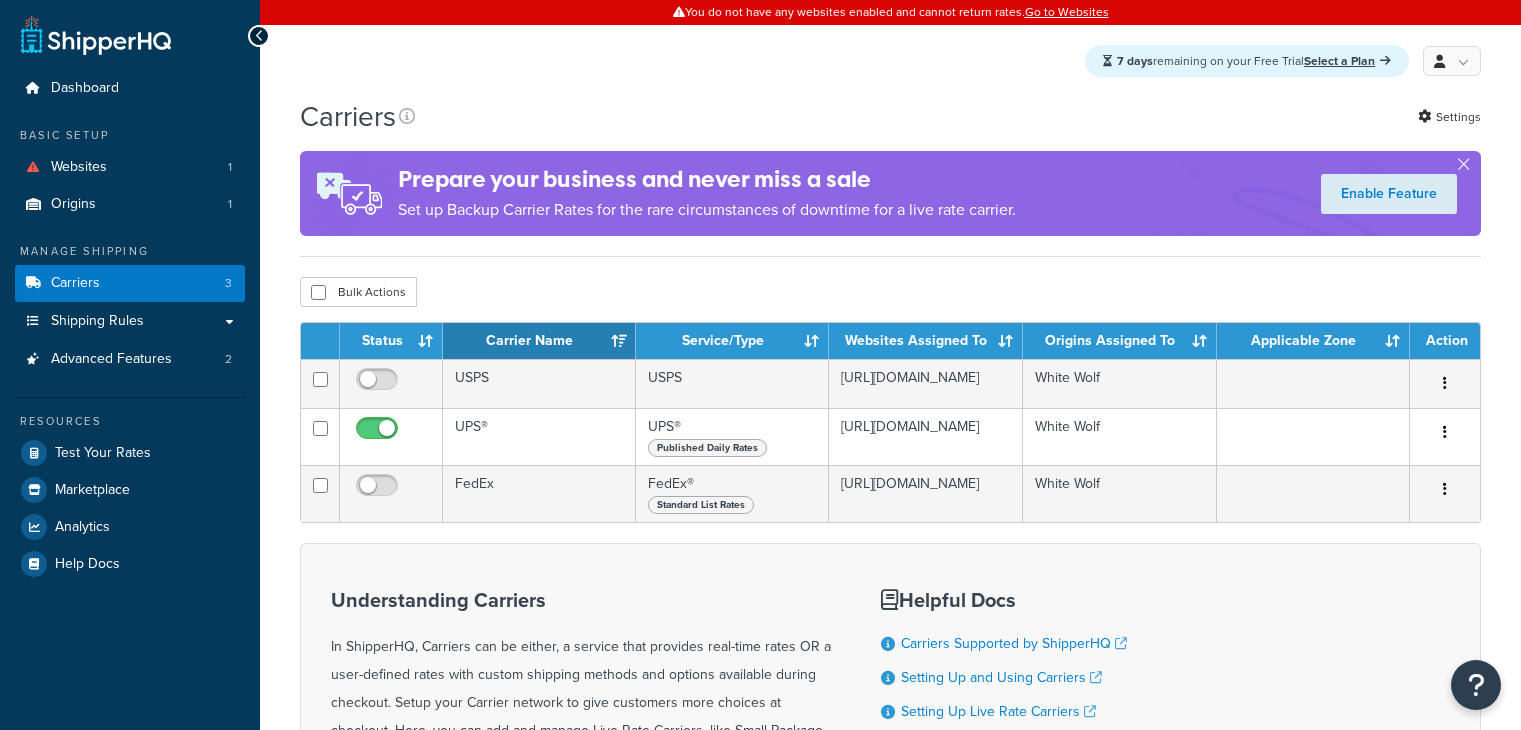 scroll, scrollTop: 0, scrollLeft: 0, axis: both 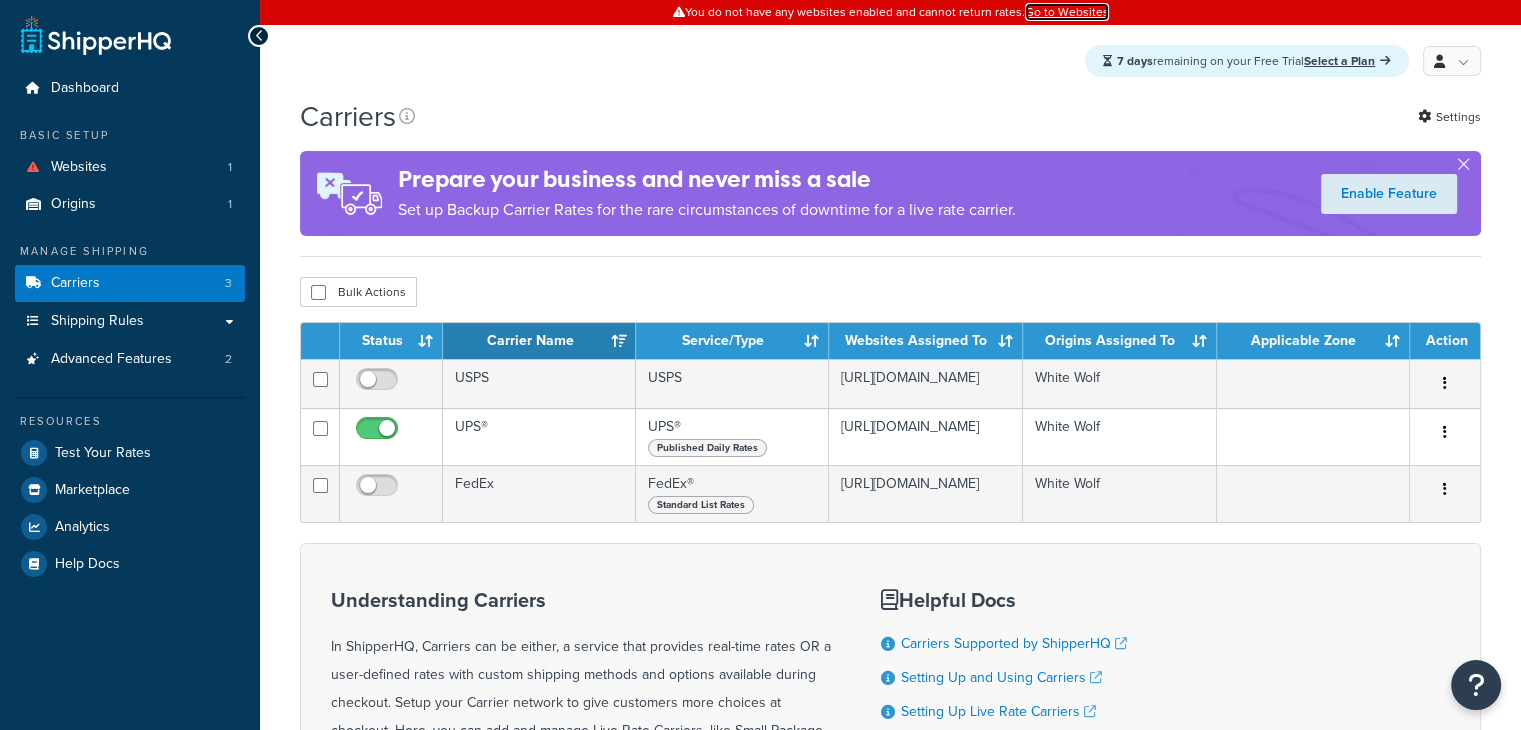 click on "Go to Websites" at bounding box center [1067, 12] 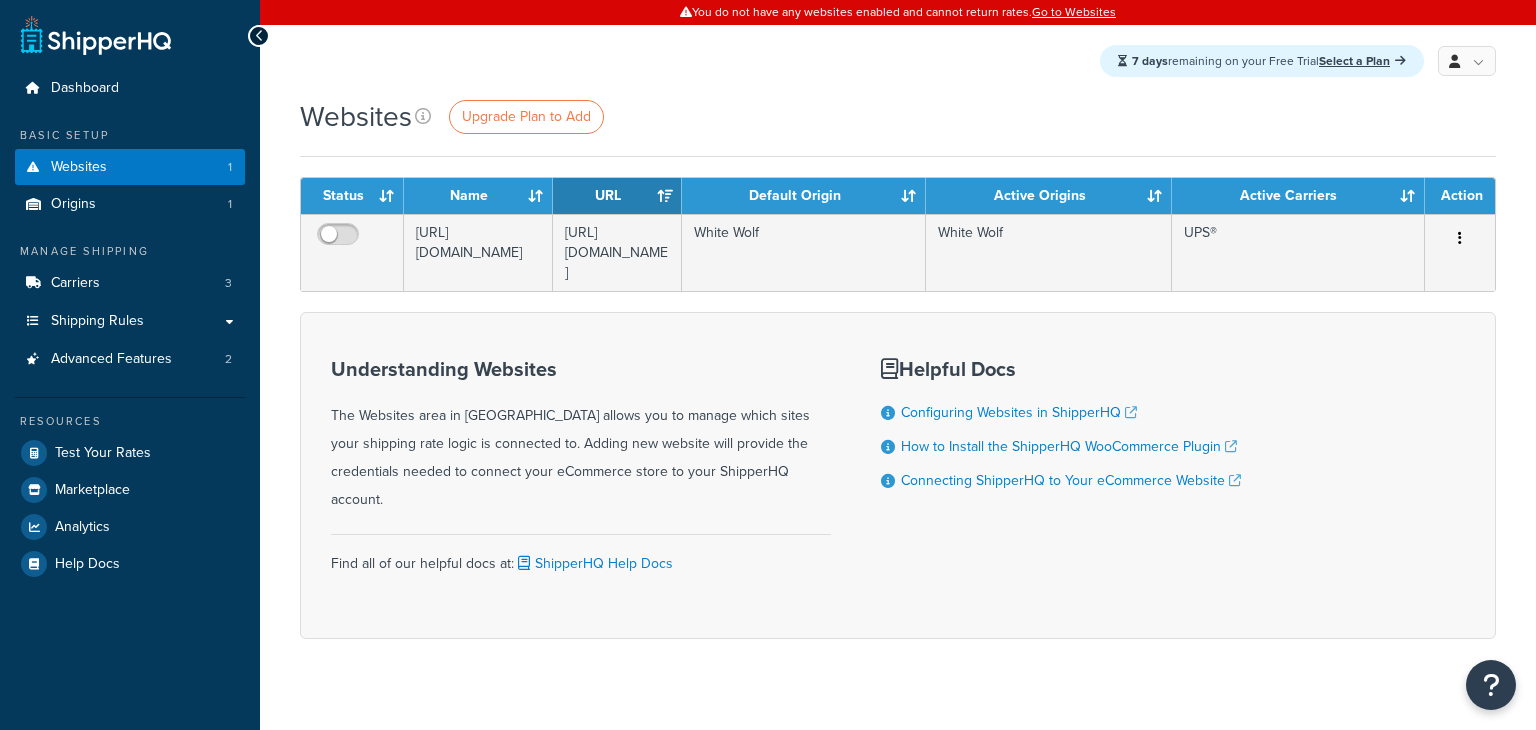 scroll, scrollTop: 0, scrollLeft: 0, axis: both 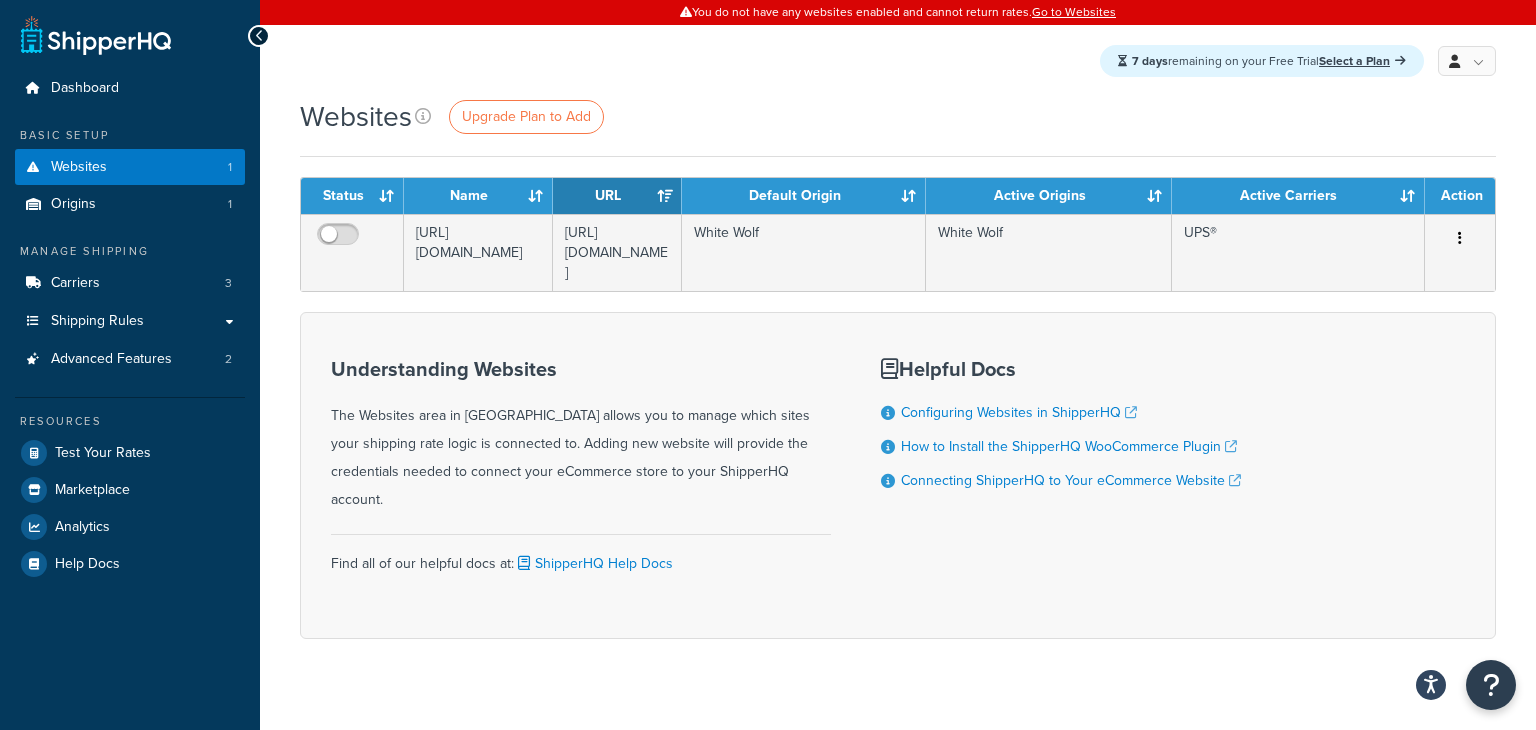 click at bounding box center [340, 239] 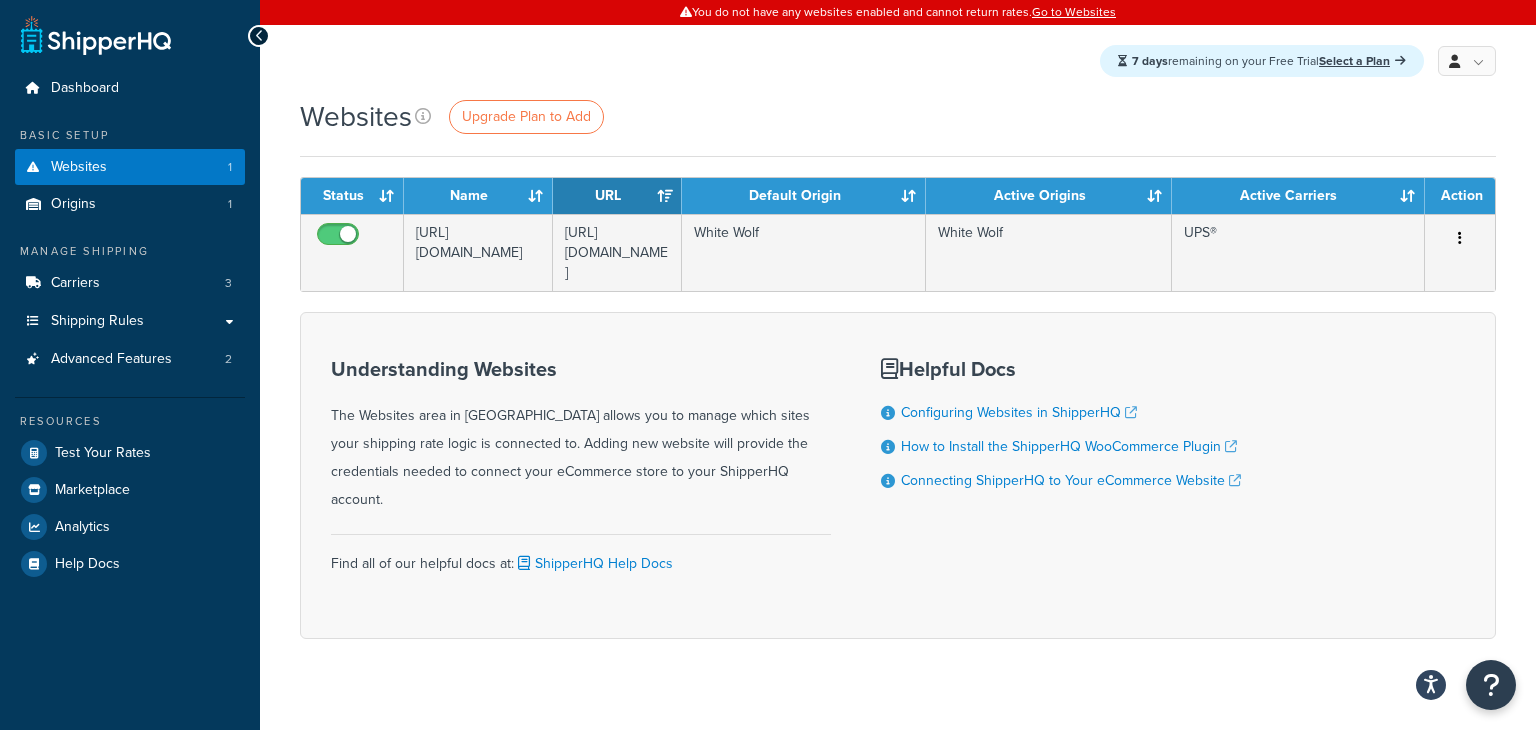 click at bounding box center [1460, 239] 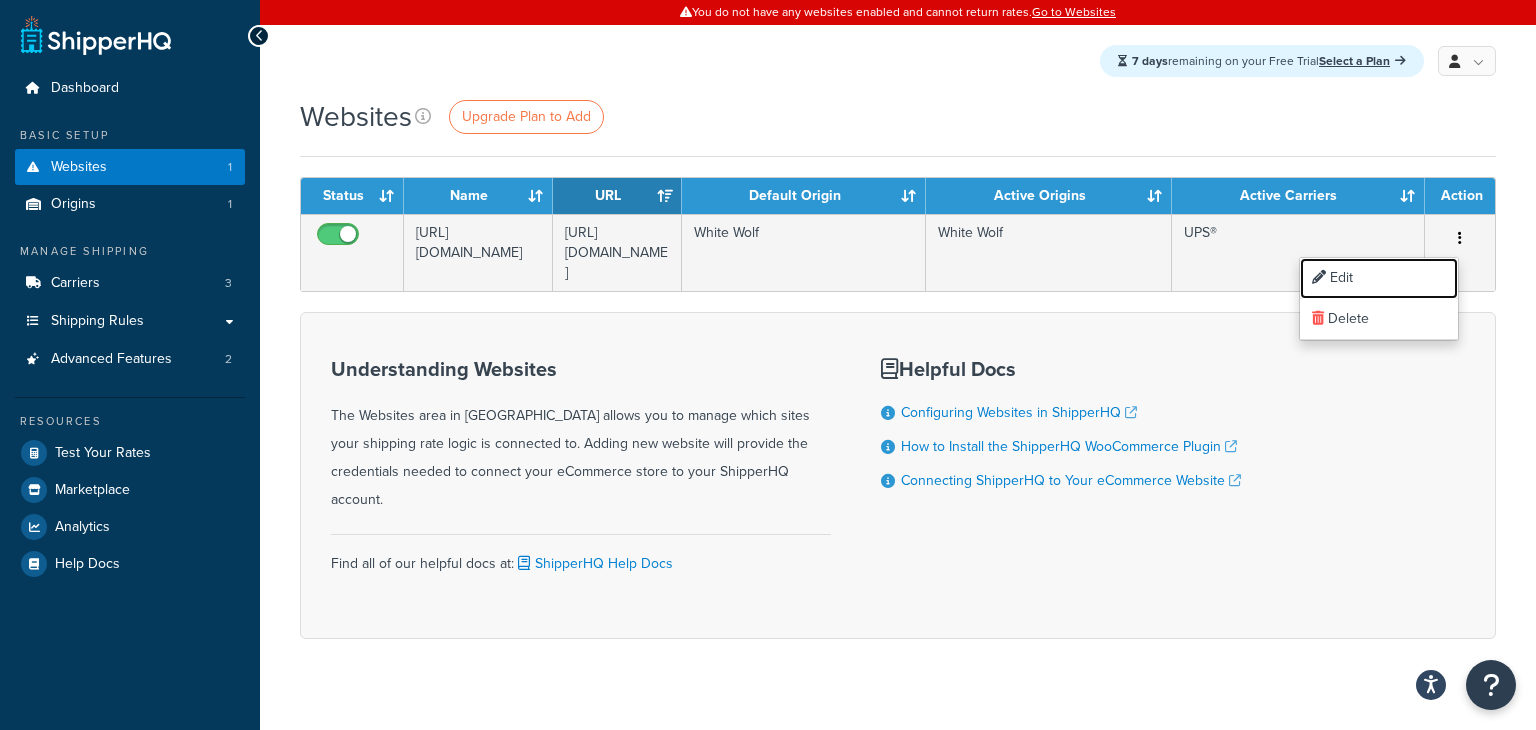 click on "Edit" at bounding box center (1379, 278) 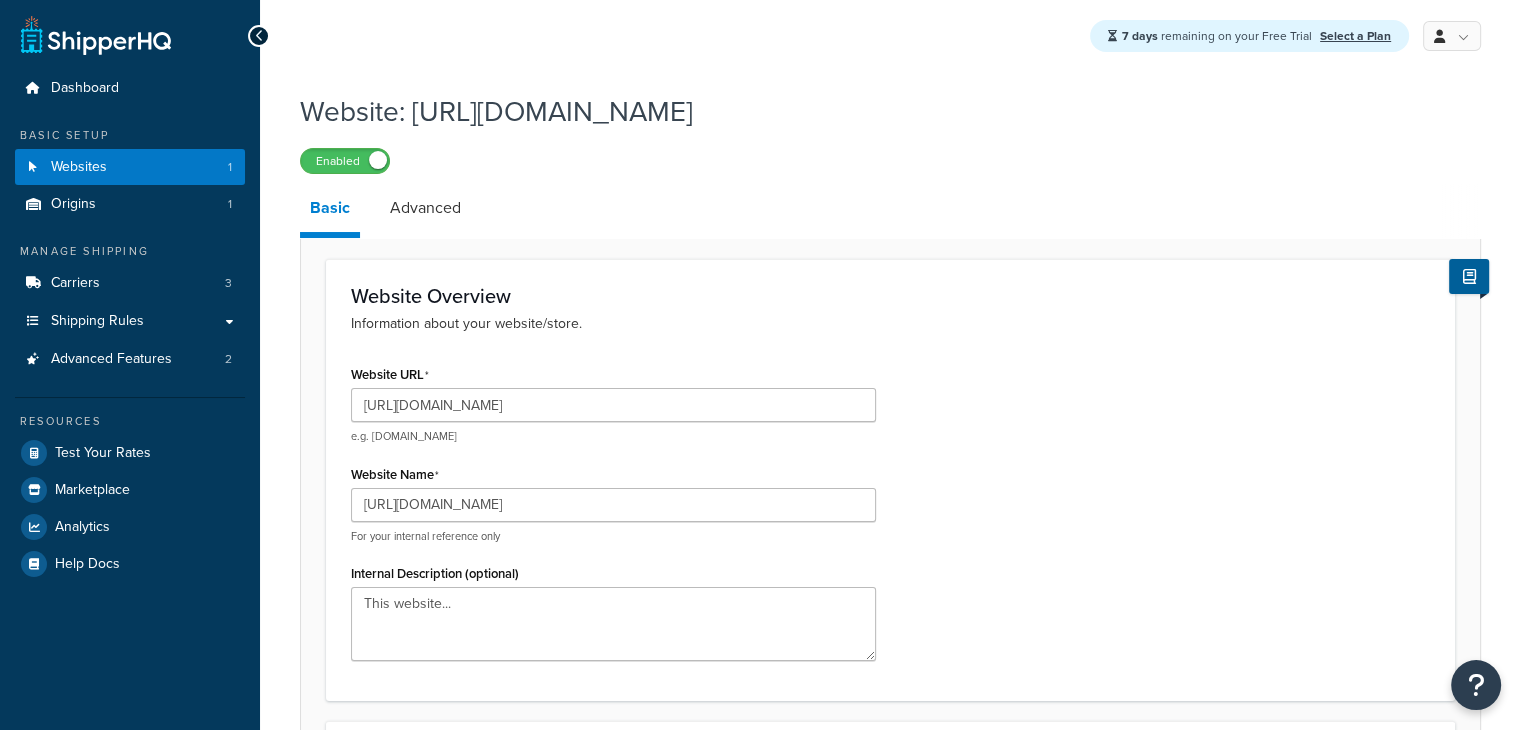 scroll, scrollTop: 300, scrollLeft: 0, axis: vertical 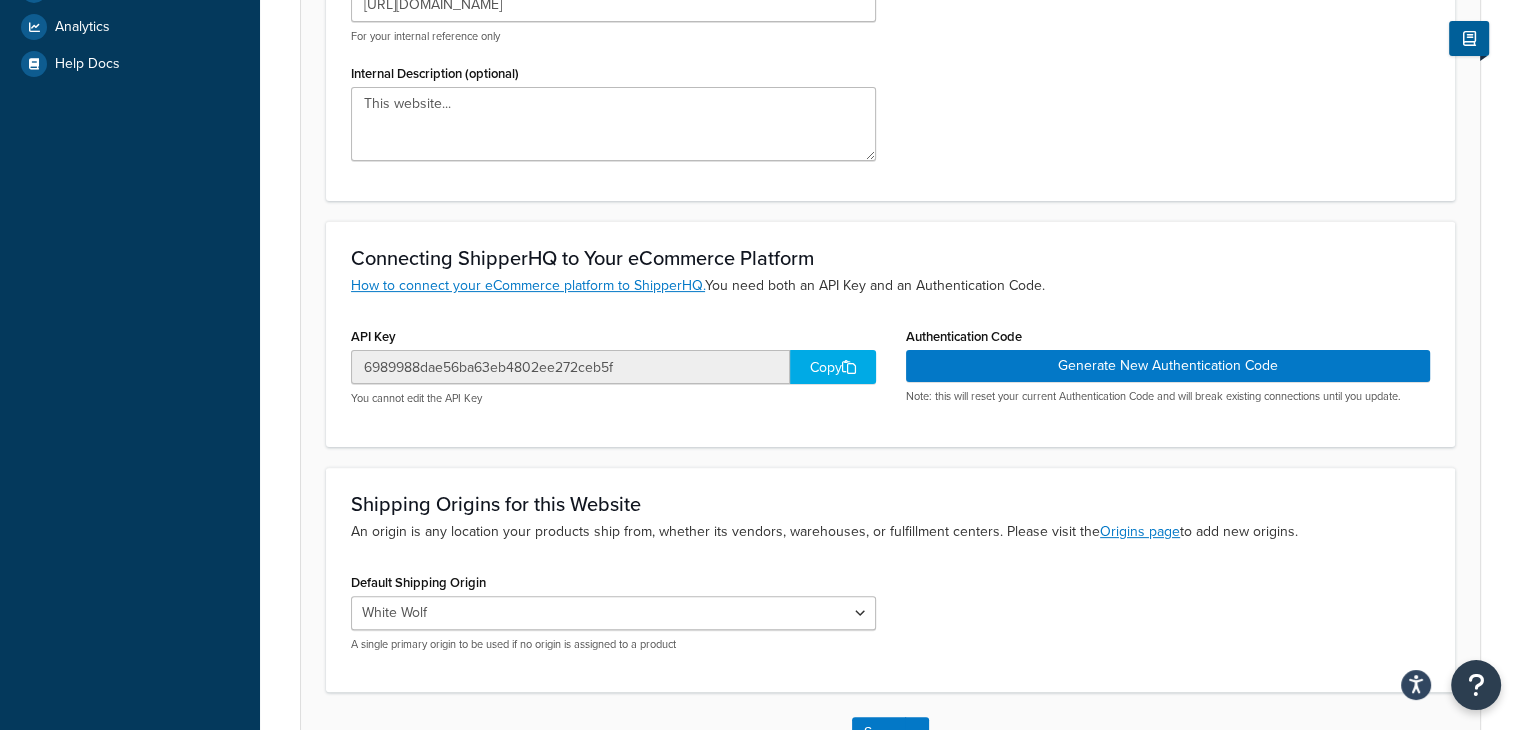 click on "Copy" at bounding box center (833, 367) 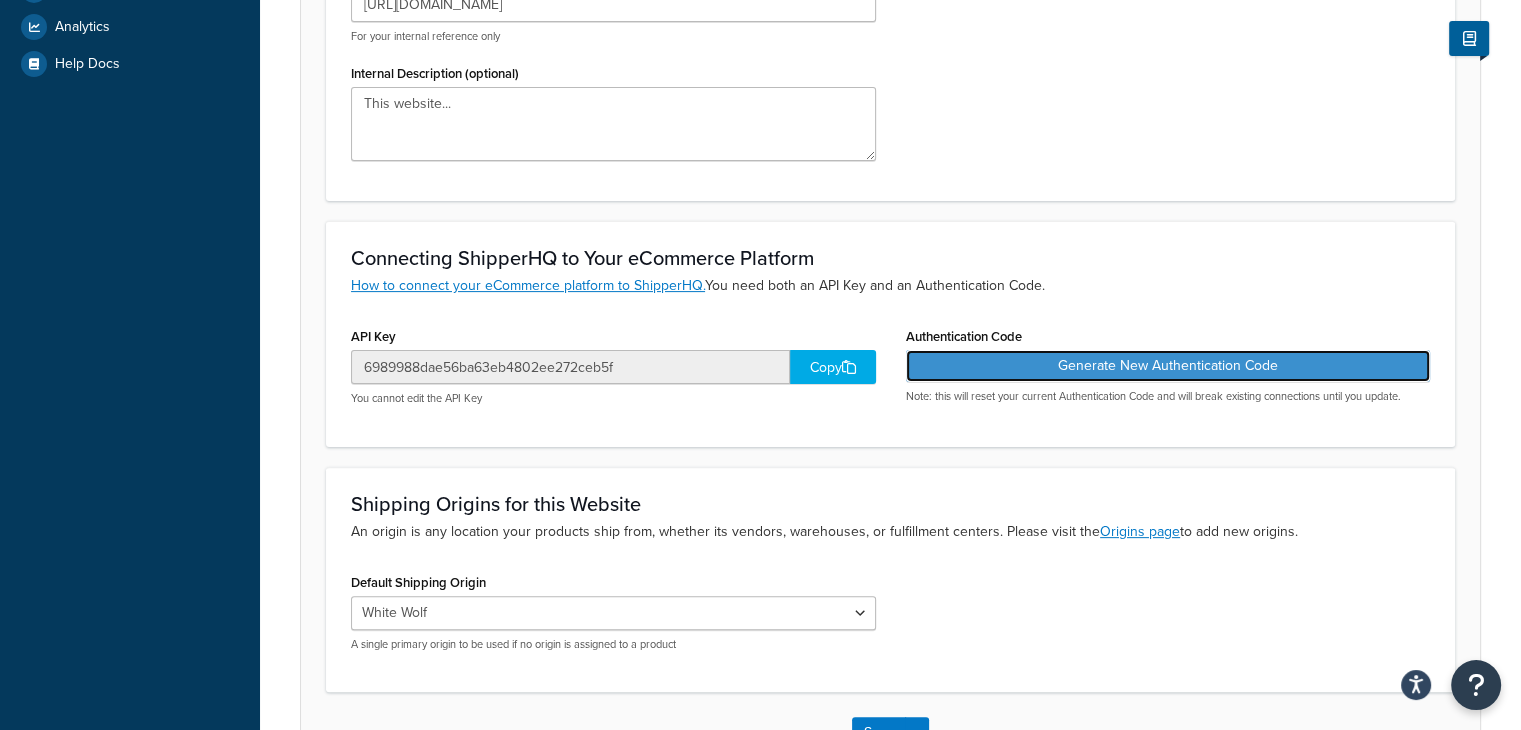 click on "Generate New Authentication Code" at bounding box center [1168, 366] 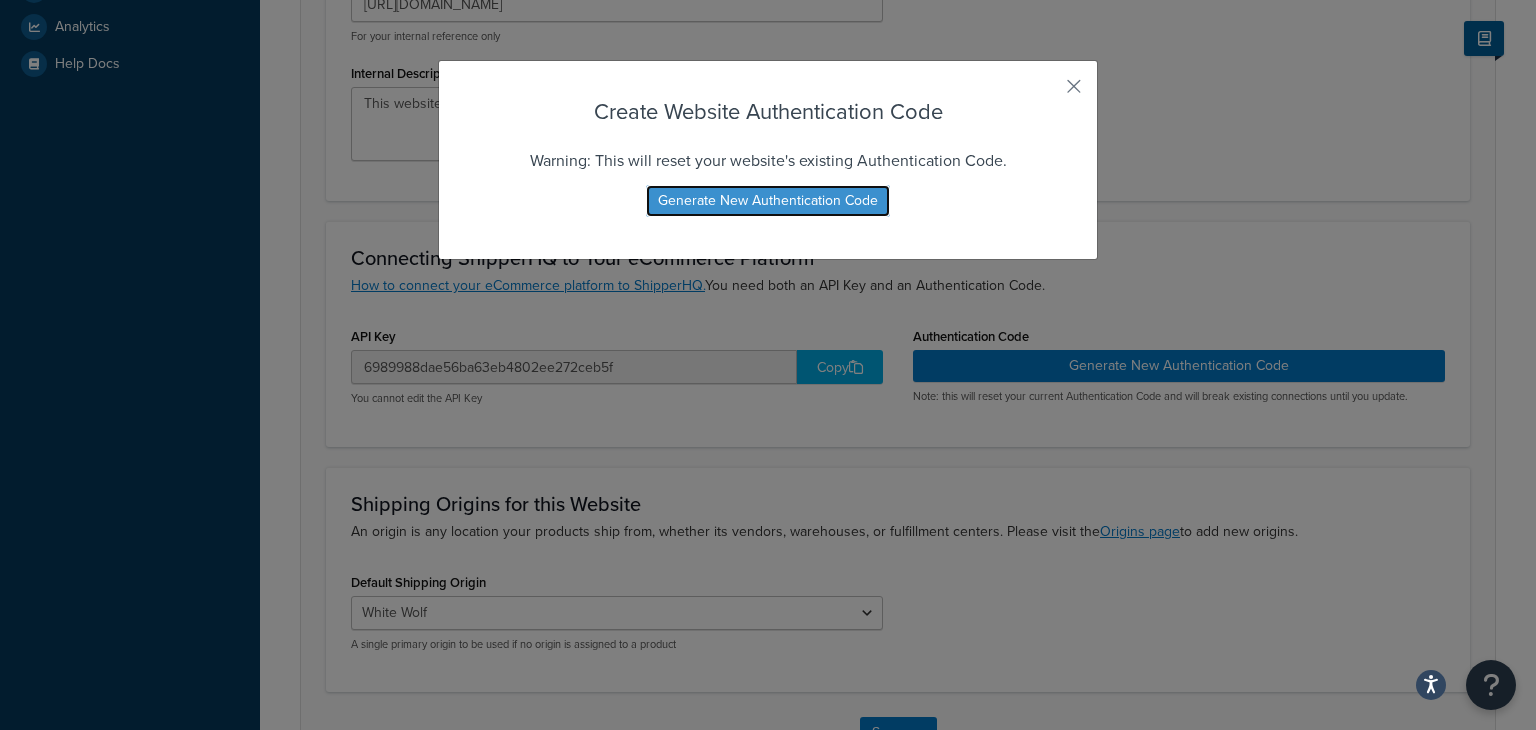 click on "Generate New Authentication Code" at bounding box center (768, 201) 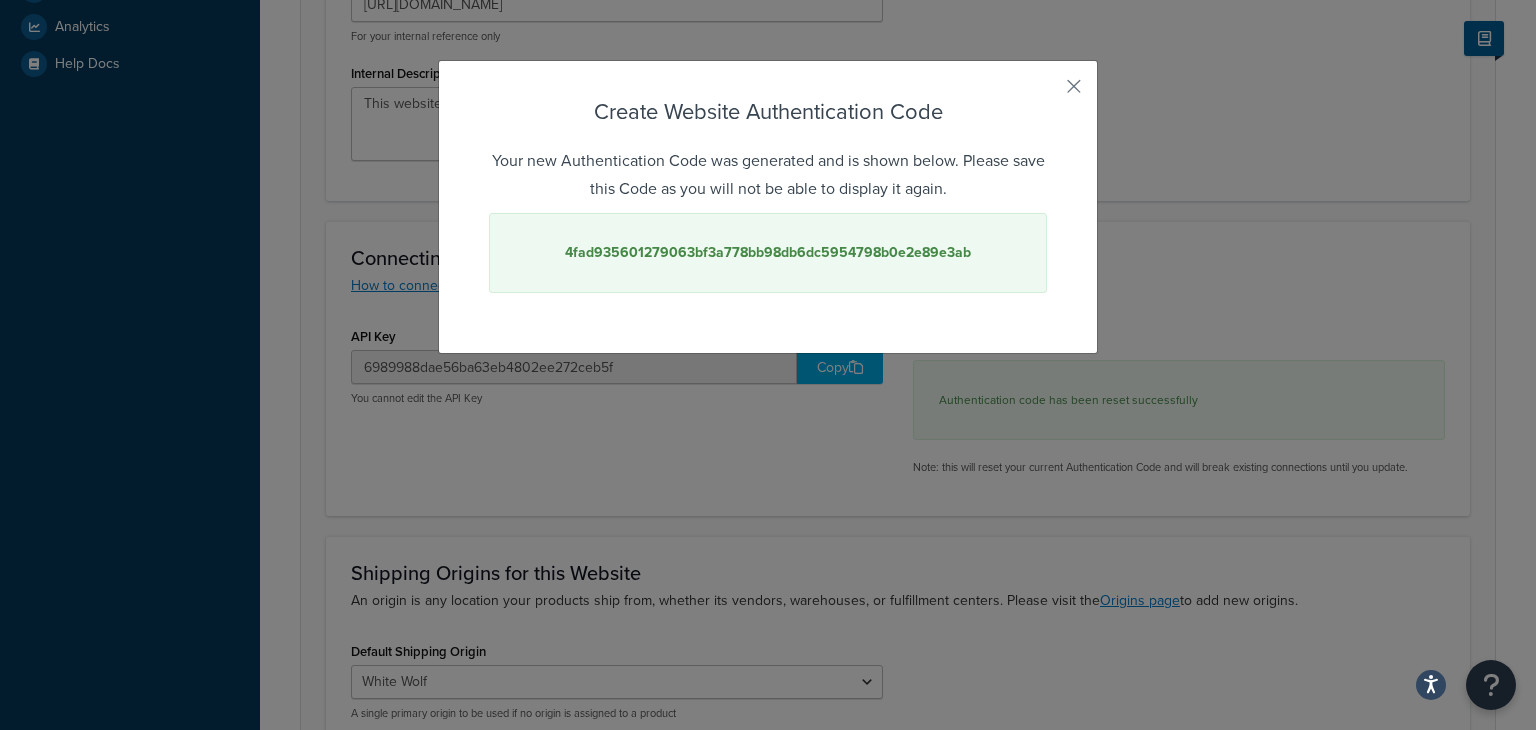 click on "4fad935601279063bf3a778bb98db6dc5954798b0e2e89e3ab" at bounding box center (768, 252) 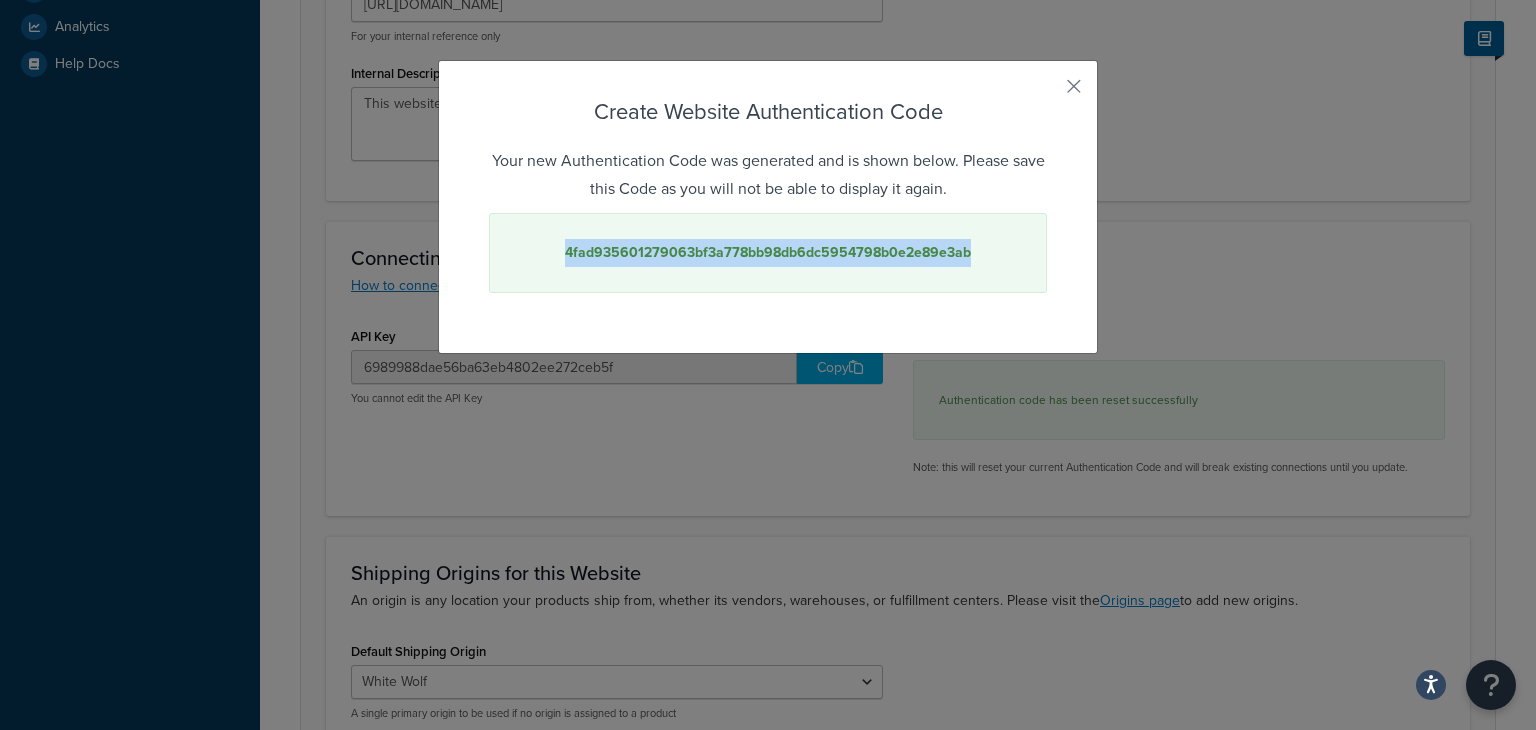 click on "4fad935601279063bf3a778bb98db6dc5954798b0e2e89e3ab" at bounding box center [768, 252] 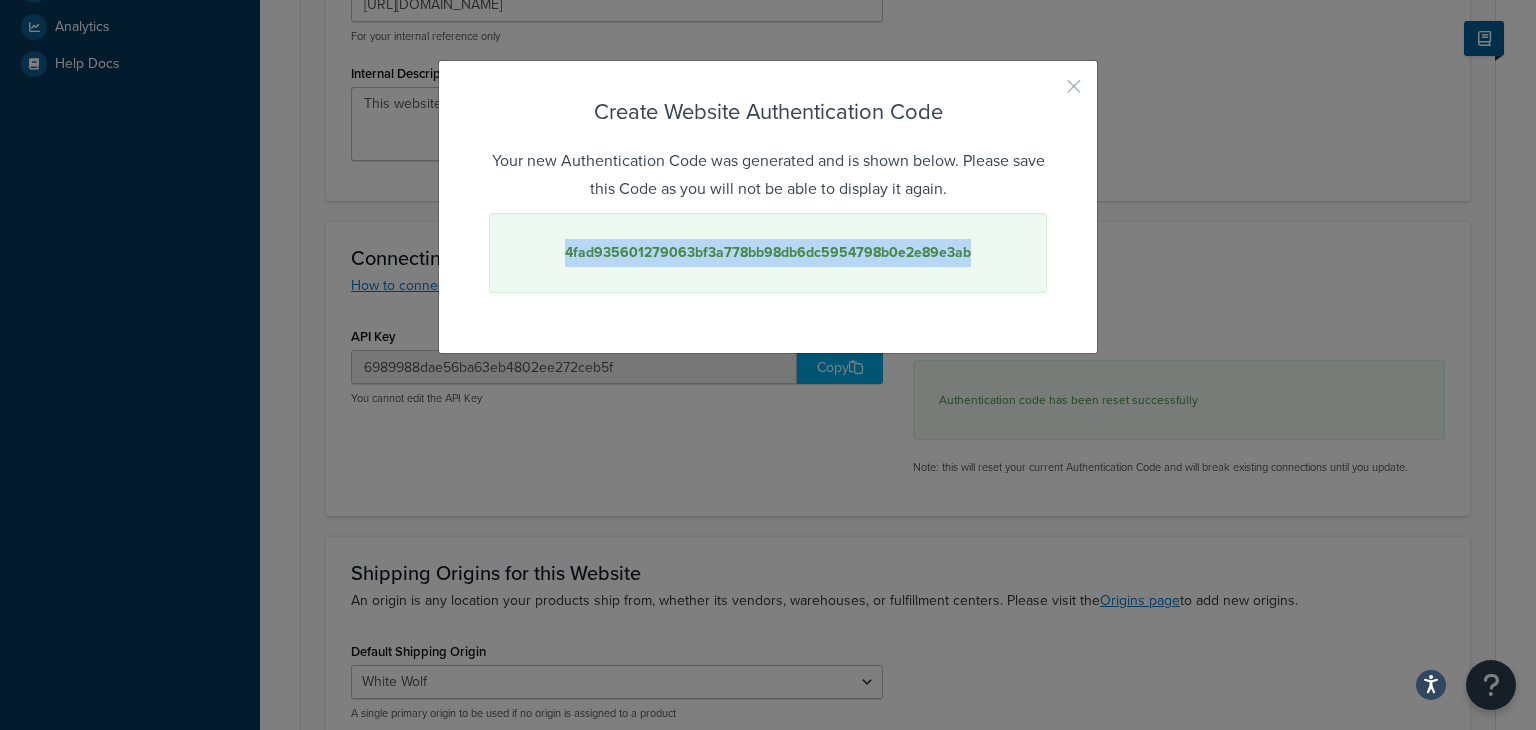 drag, startPoint x: 1060, startPoint y: 81, endPoint x: 948, endPoint y: 118, distance: 117.953384 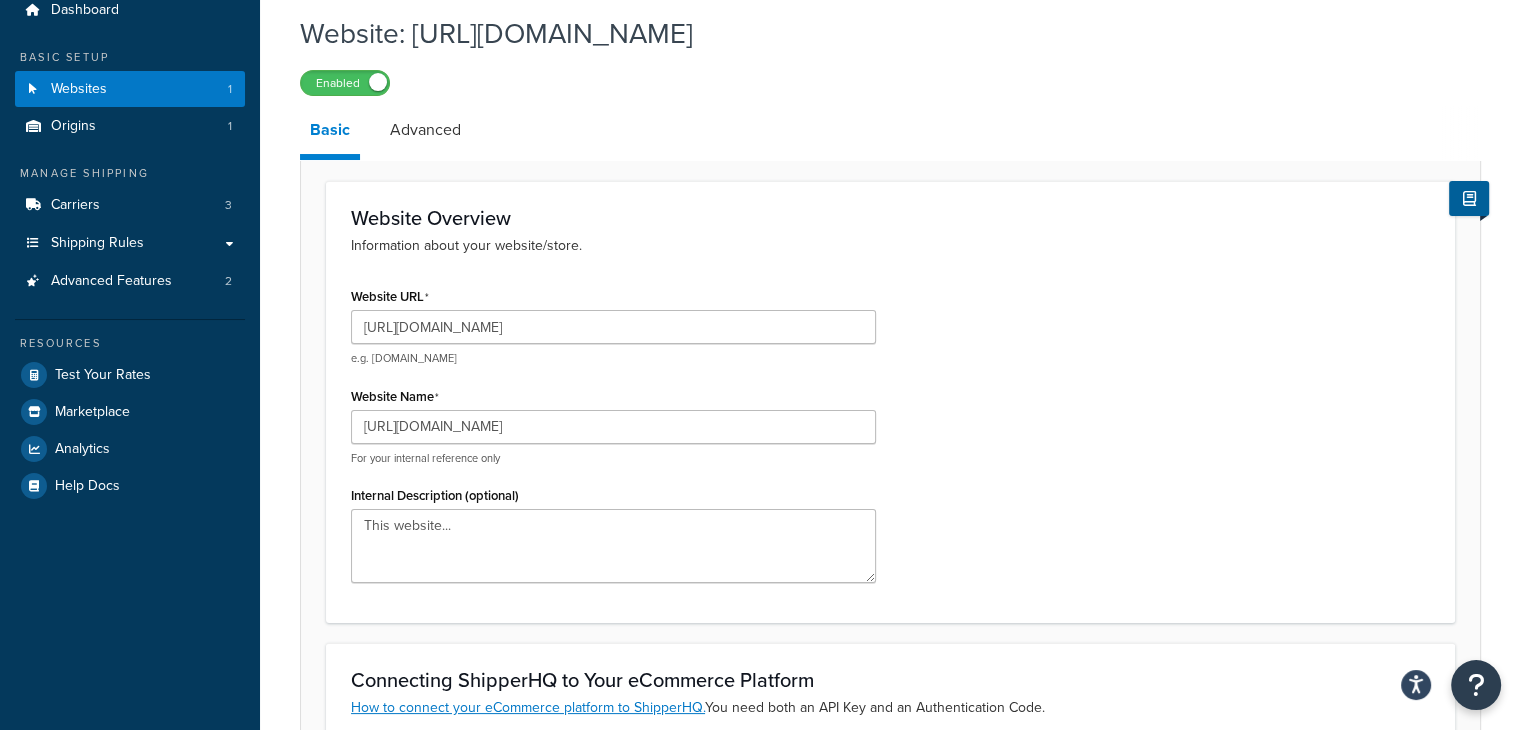 scroll, scrollTop: 0, scrollLeft: 0, axis: both 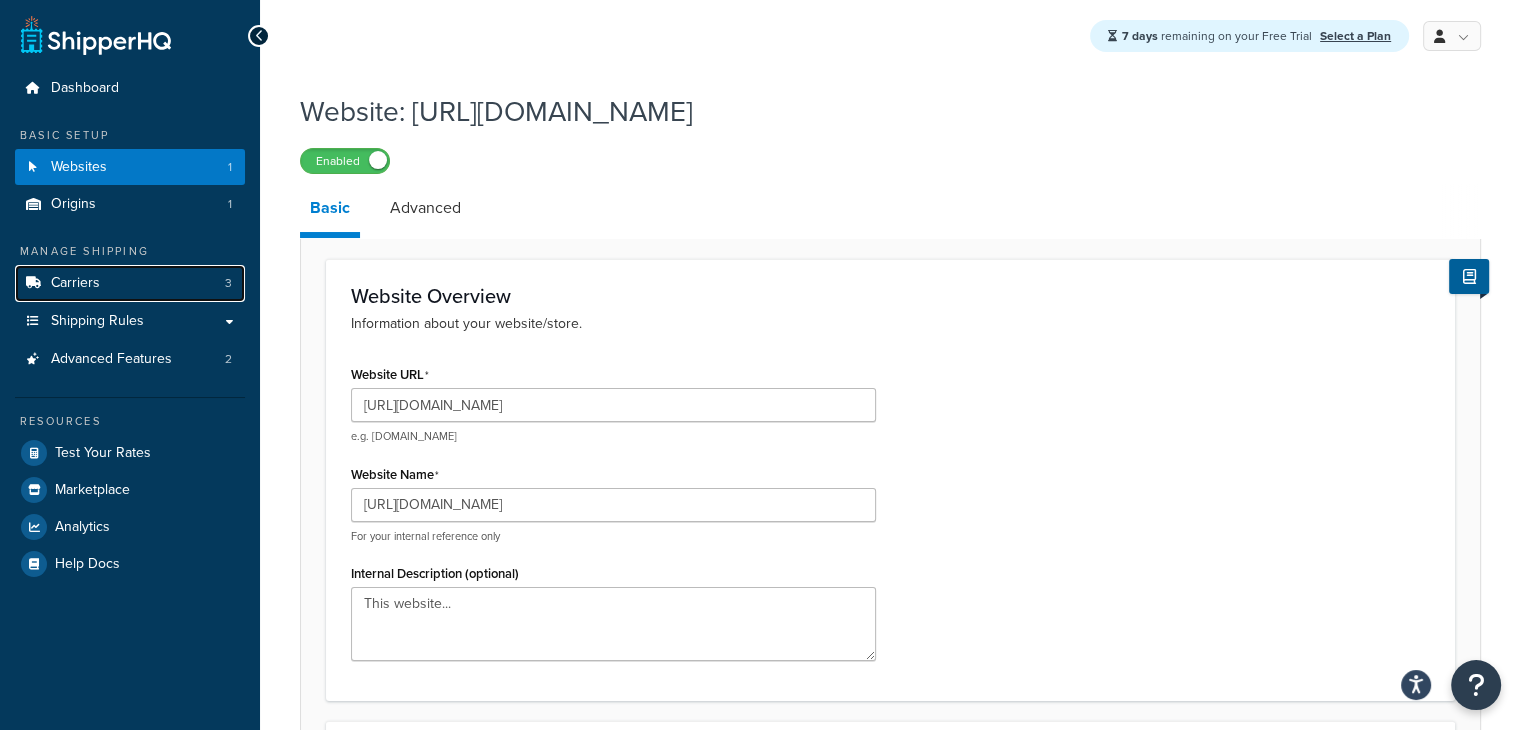 click on "Carriers" at bounding box center (75, 283) 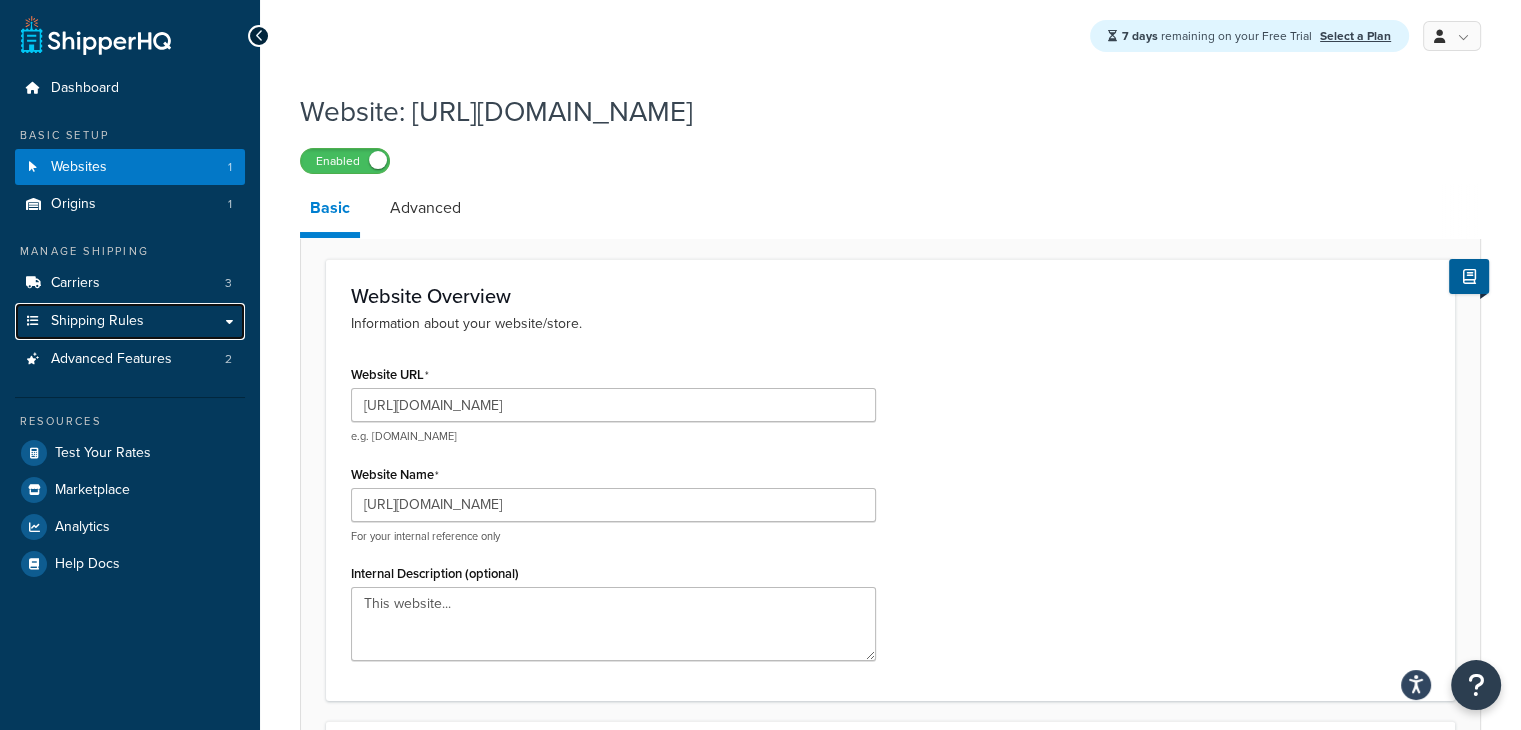 click on "Shipping Rules" at bounding box center (130, 321) 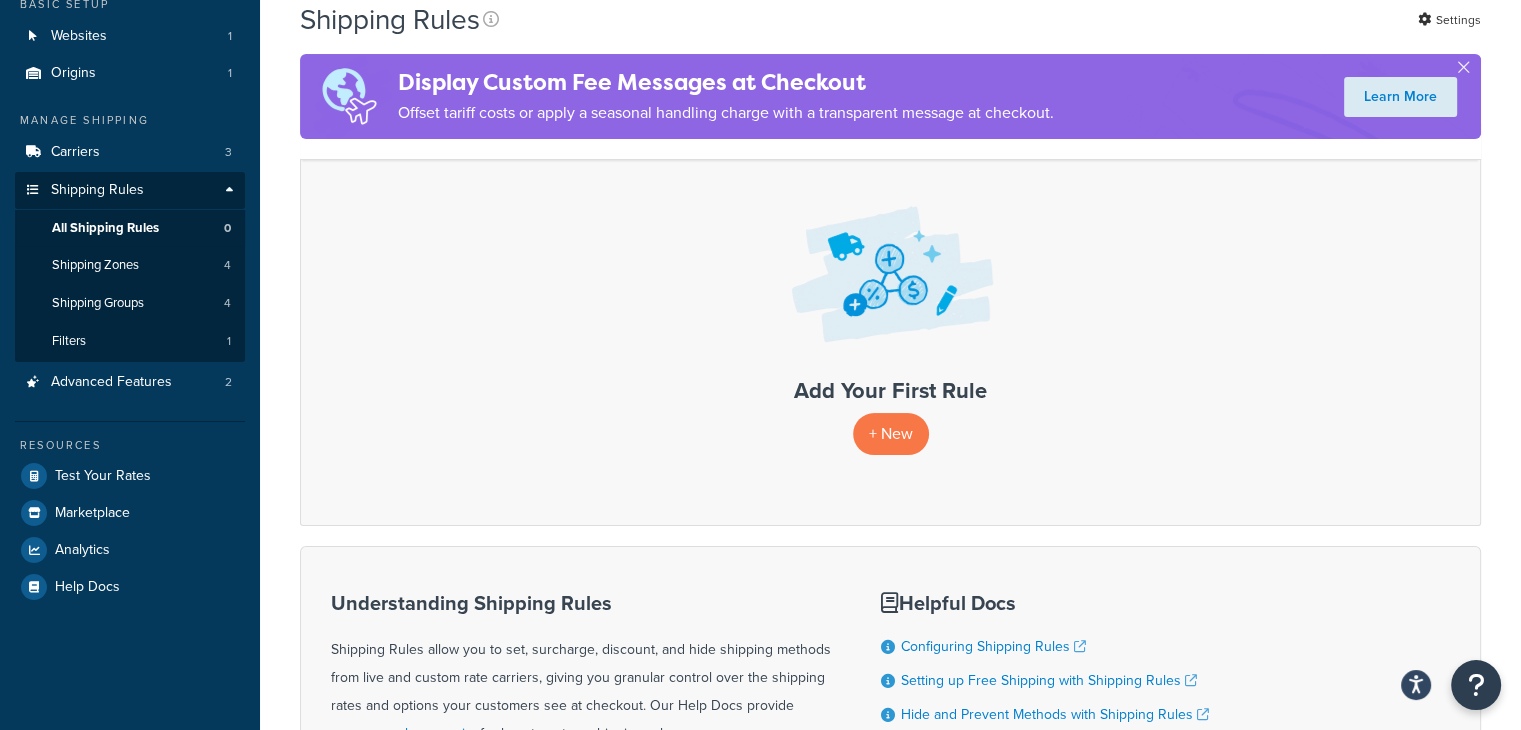 scroll, scrollTop: 0, scrollLeft: 0, axis: both 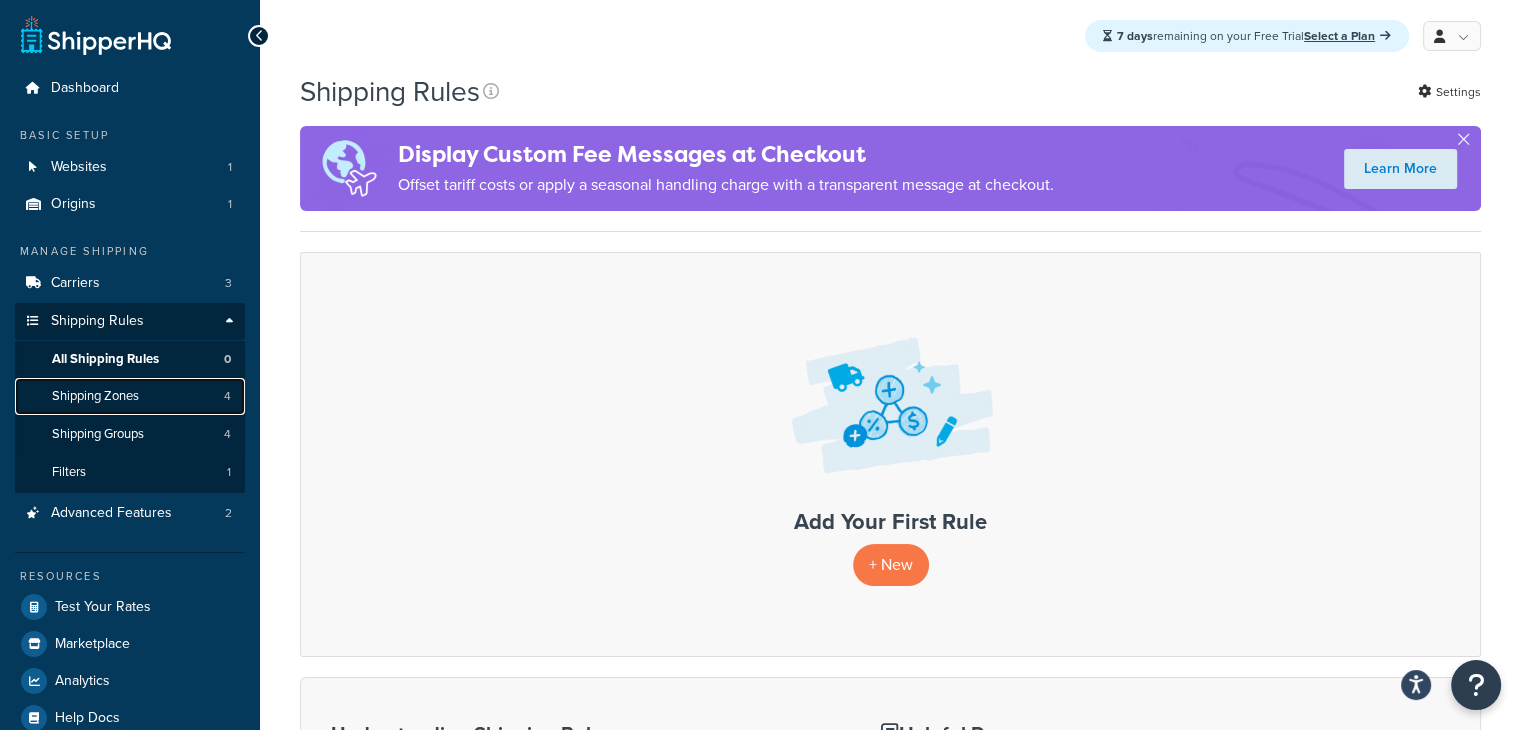 click on "Shipping Zones" at bounding box center [95, 396] 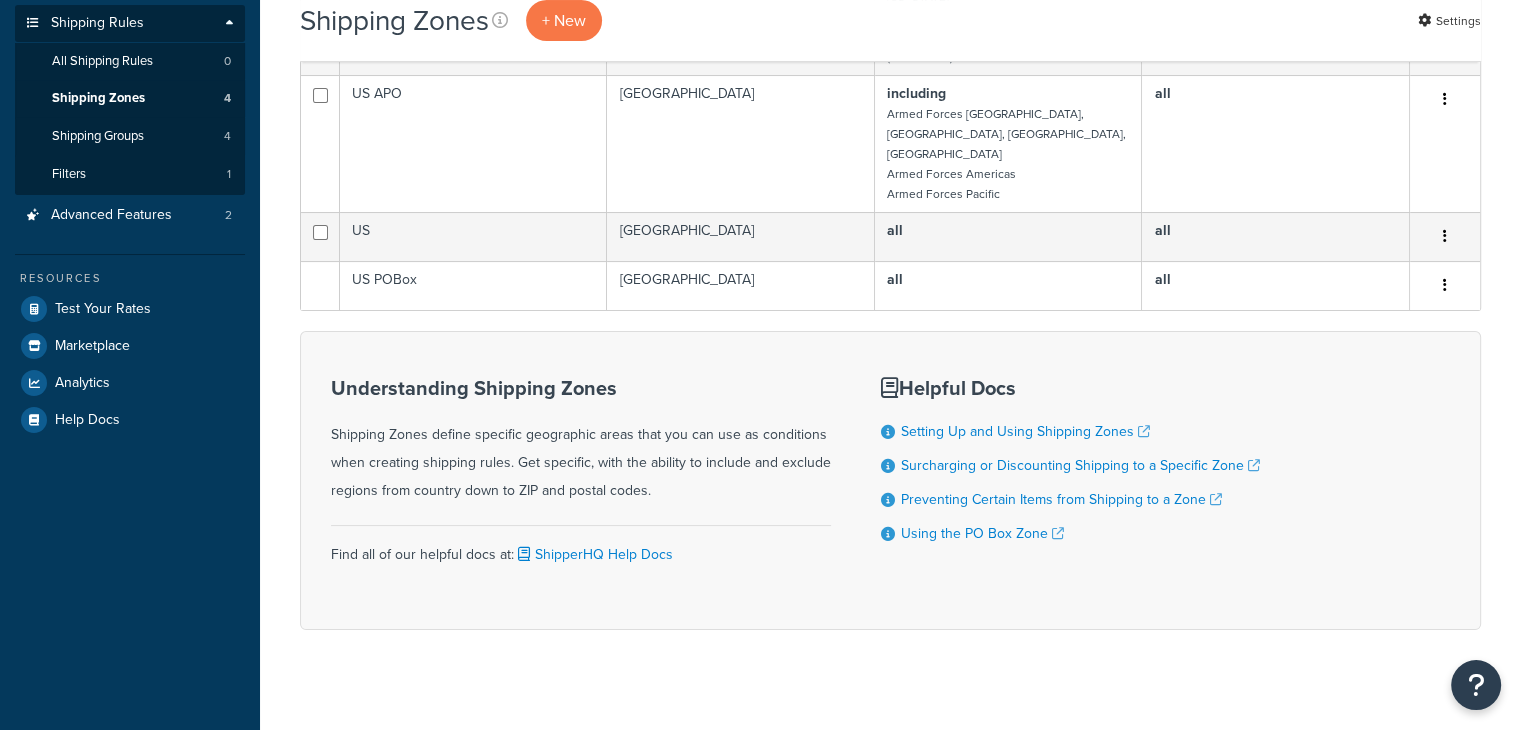 scroll, scrollTop: 0, scrollLeft: 0, axis: both 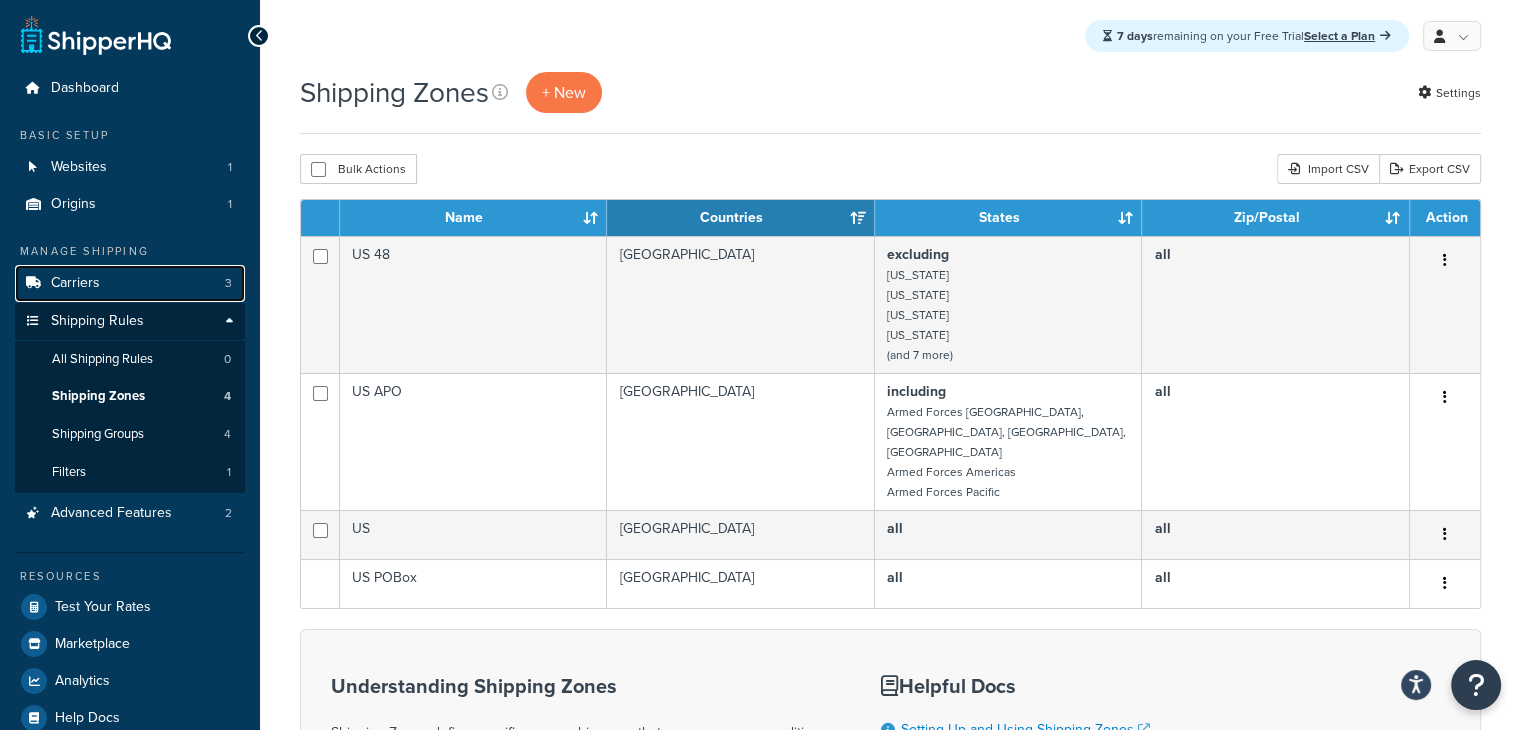 click on "Carriers
3" at bounding box center (130, 283) 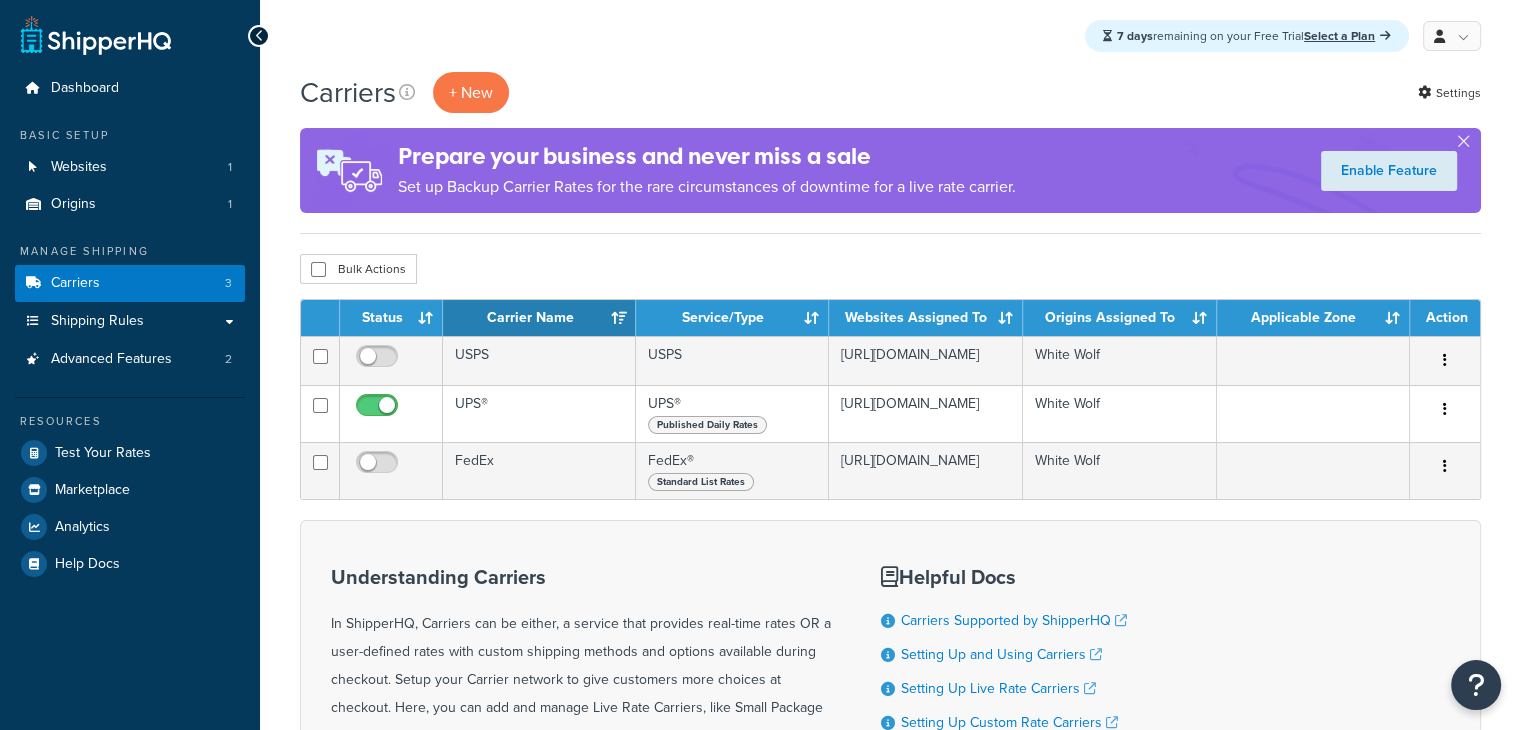 scroll, scrollTop: 15, scrollLeft: 0, axis: vertical 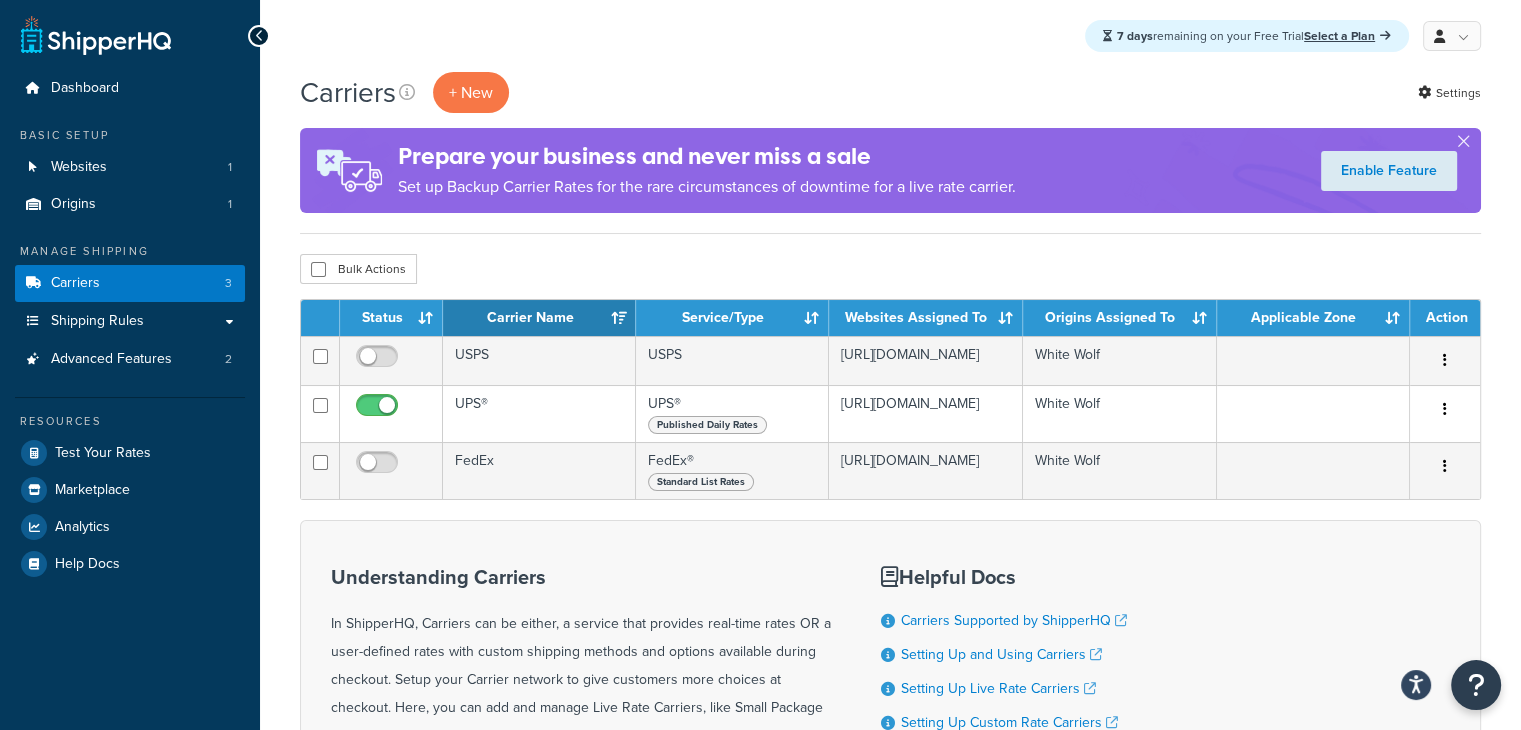 click at bounding box center (1445, 410) 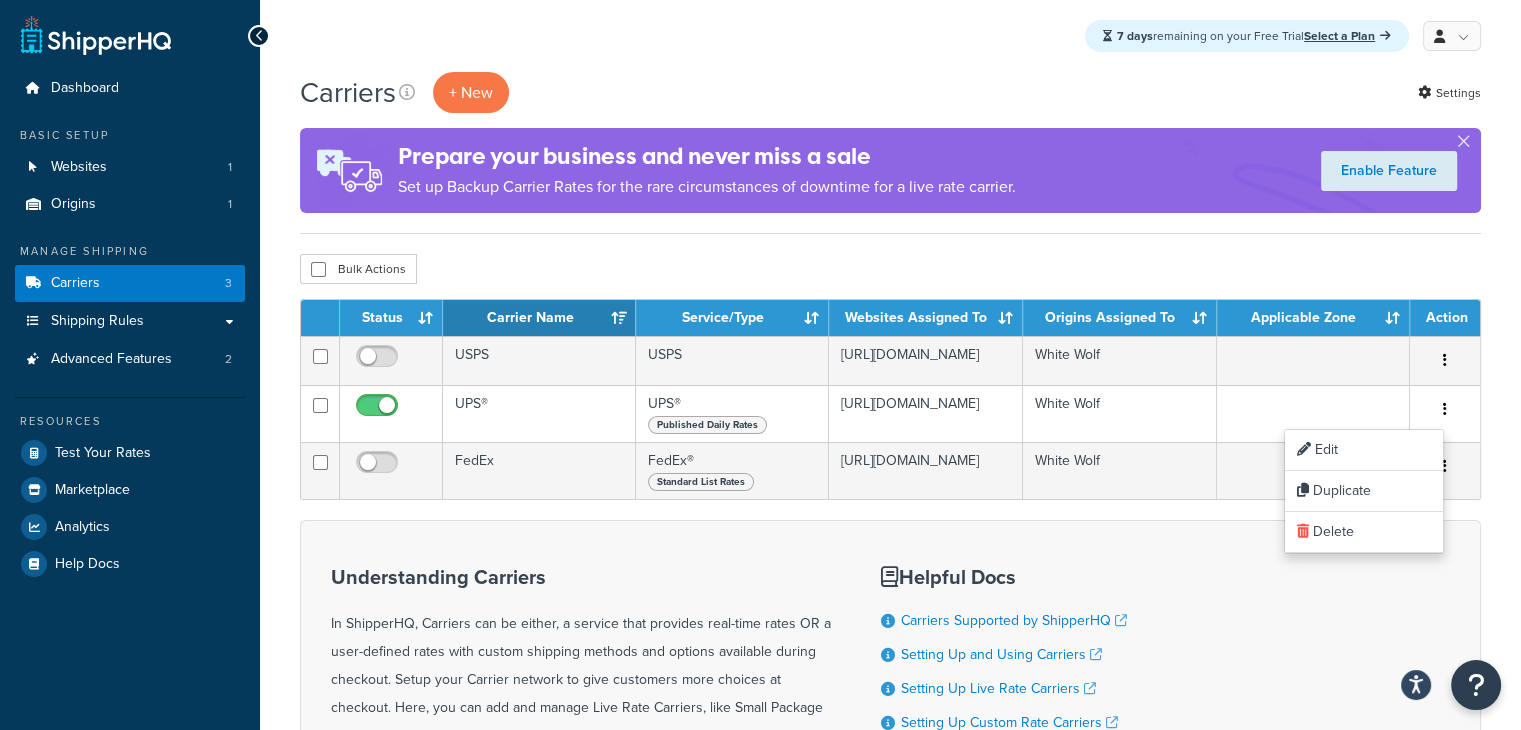 click on "UPS®" at bounding box center [539, 413] 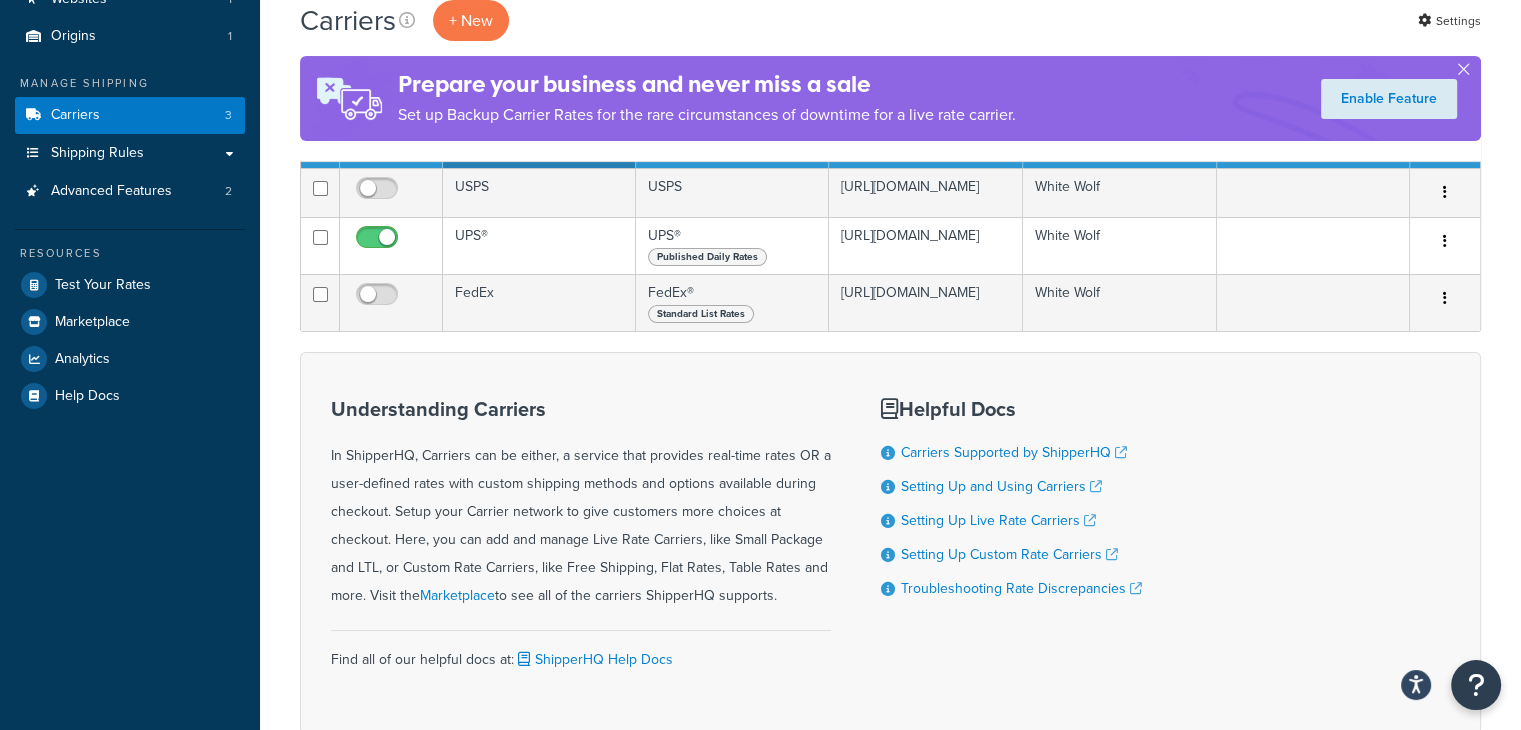 scroll, scrollTop: 0, scrollLeft: 0, axis: both 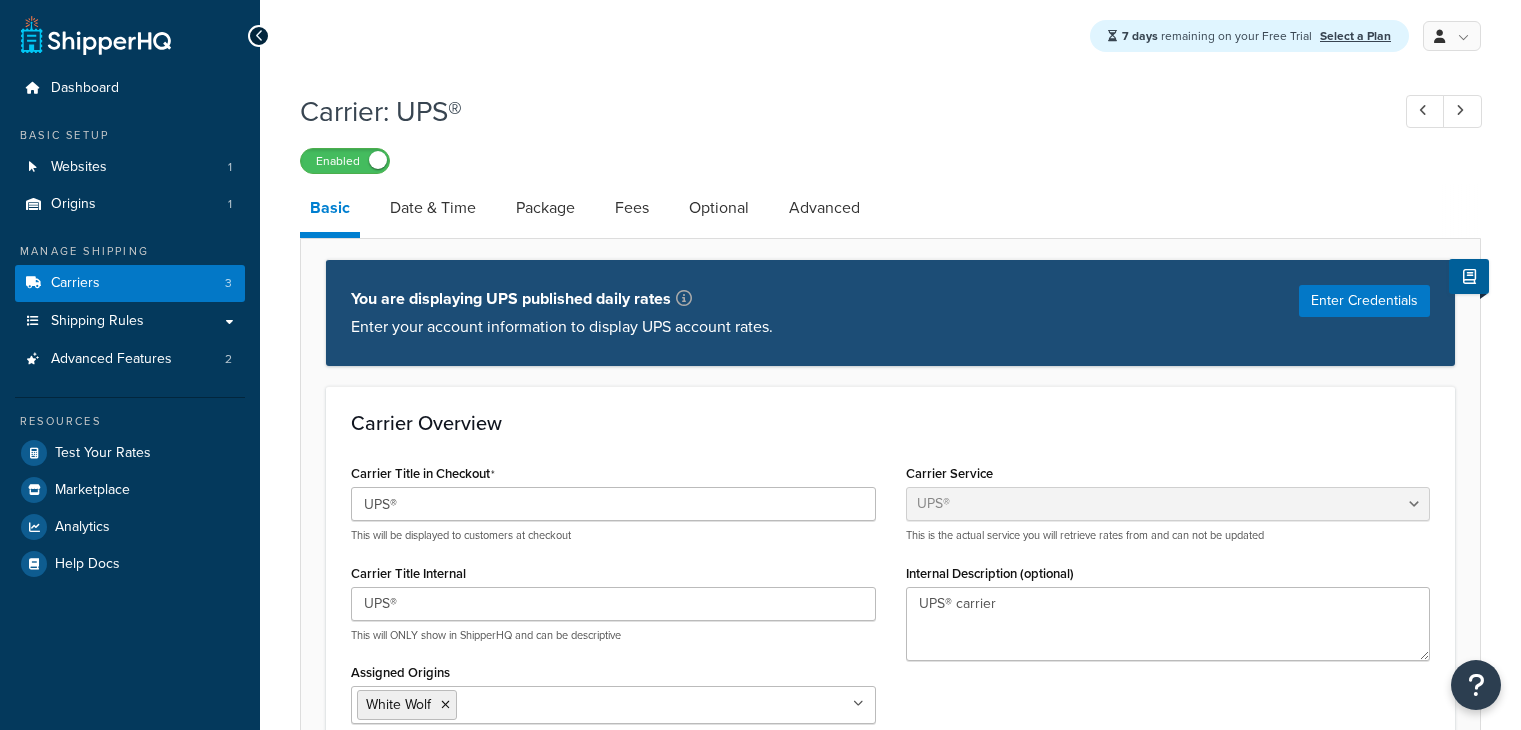 select on "ups" 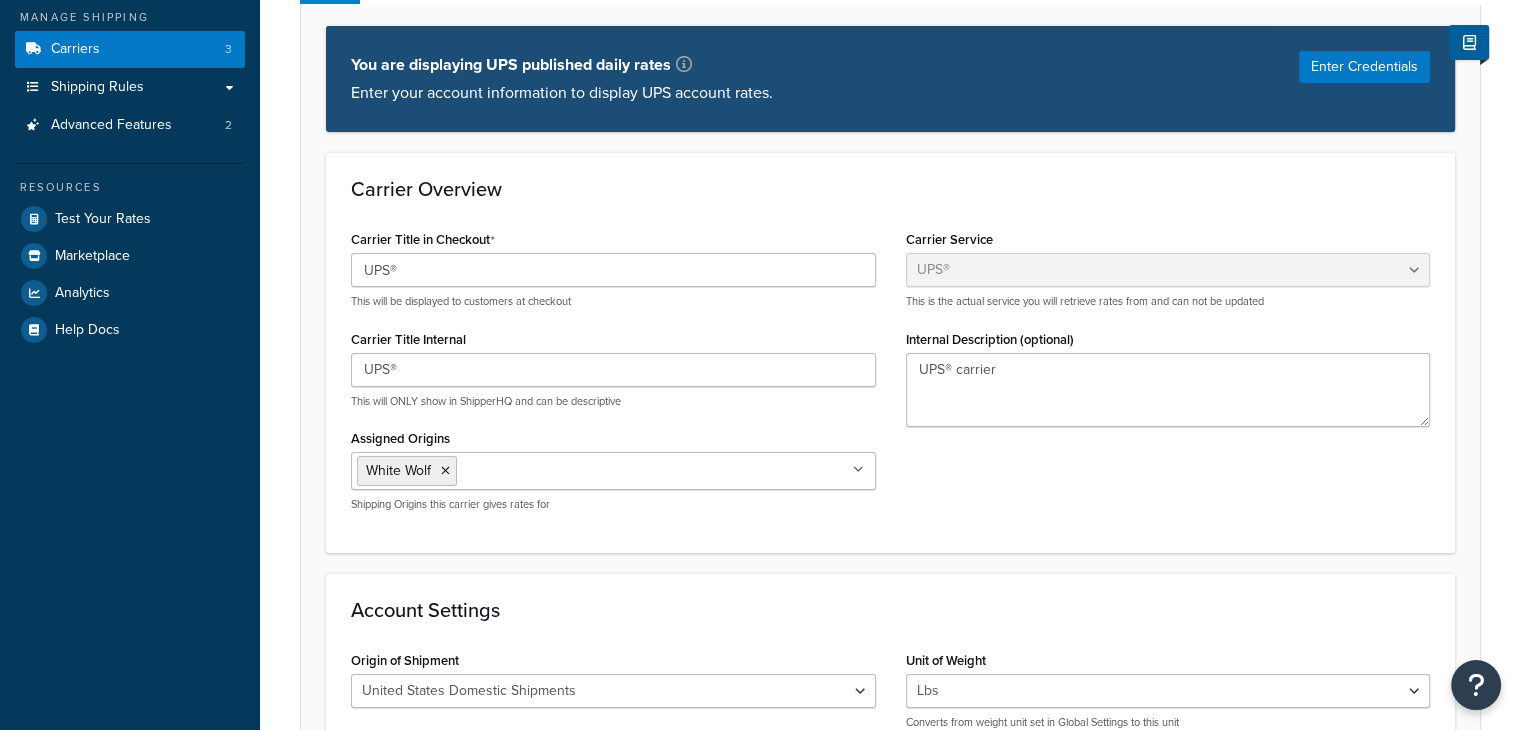 scroll, scrollTop: 400, scrollLeft: 0, axis: vertical 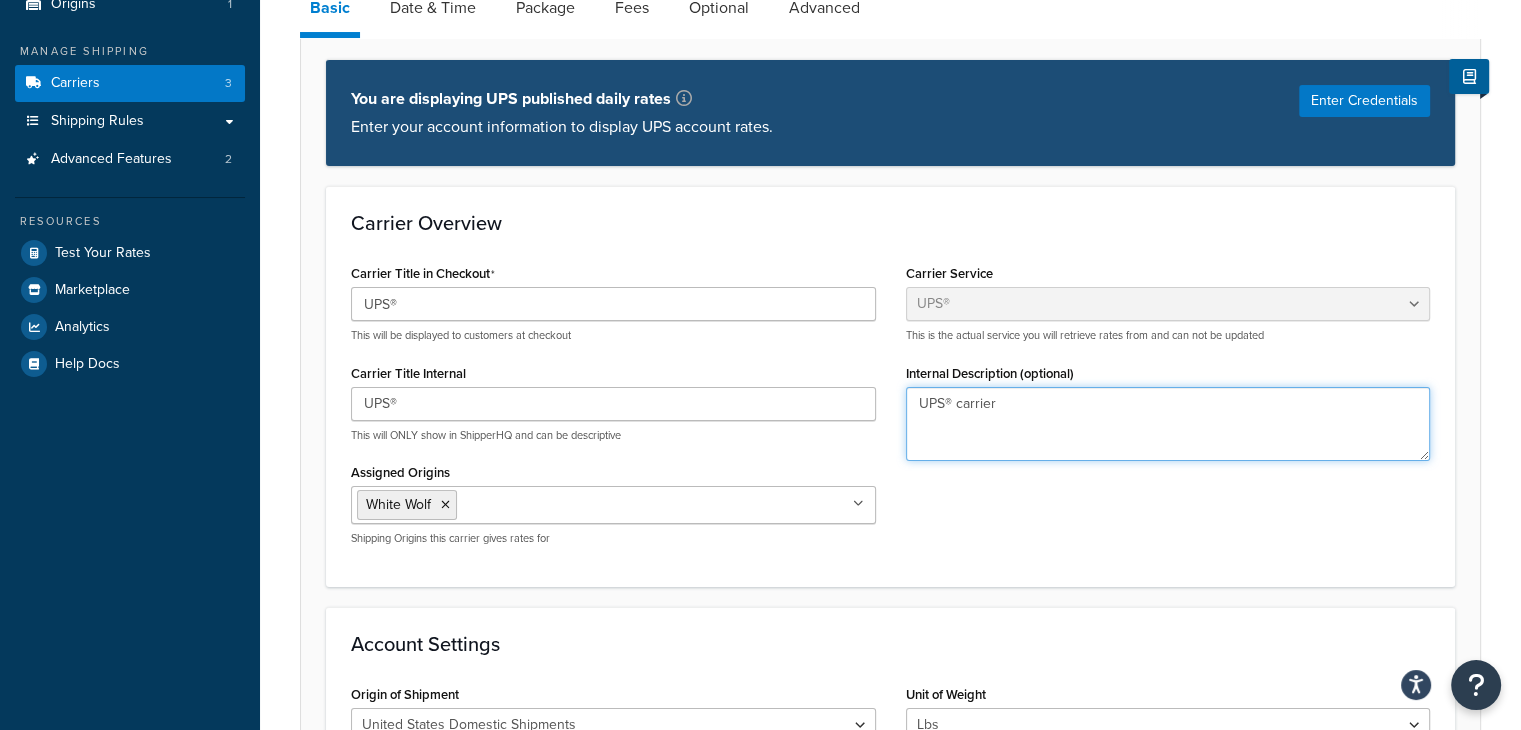 click on "UPS® carrier" at bounding box center [1168, 424] 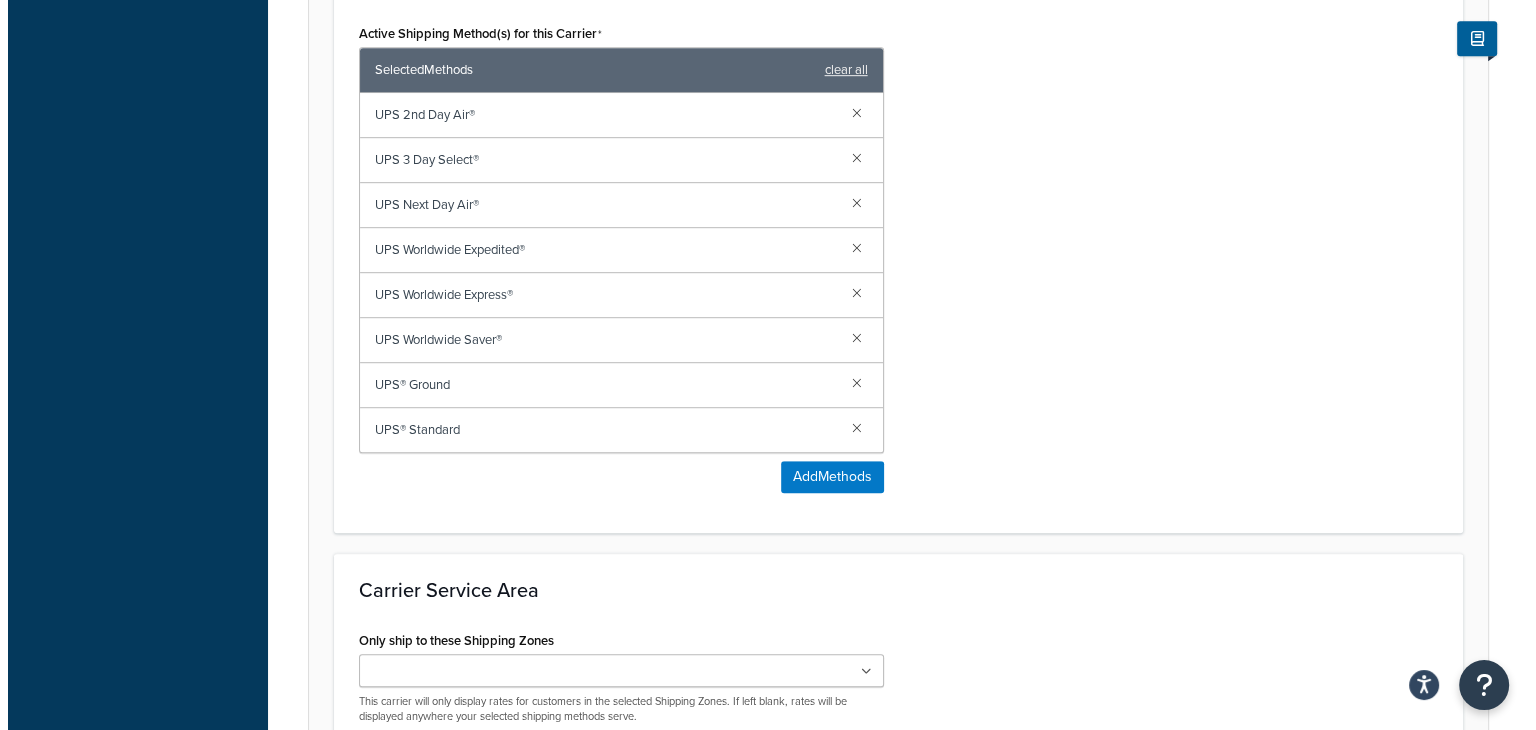 scroll, scrollTop: 1077, scrollLeft: 0, axis: vertical 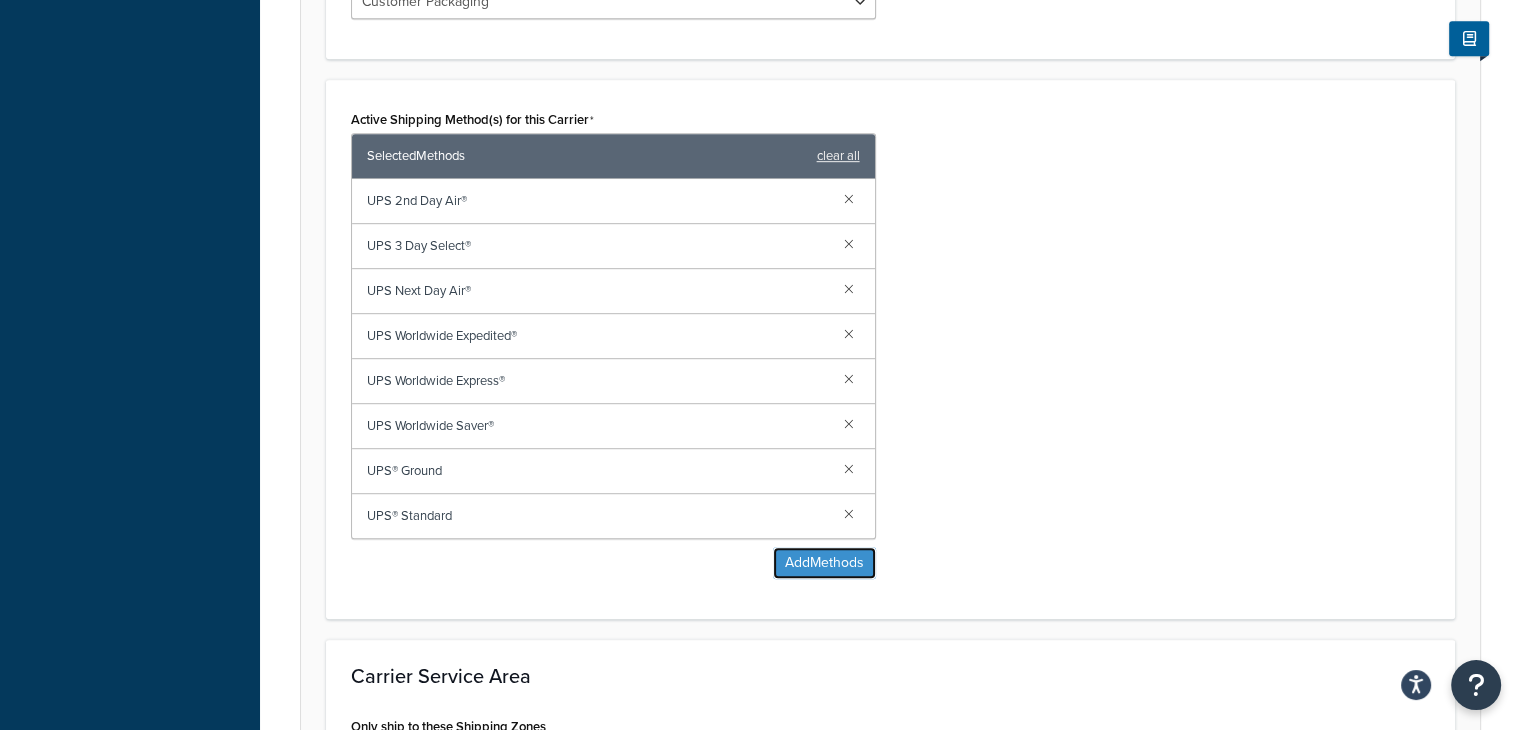 click on "Add  Methods" at bounding box center (824, 563) 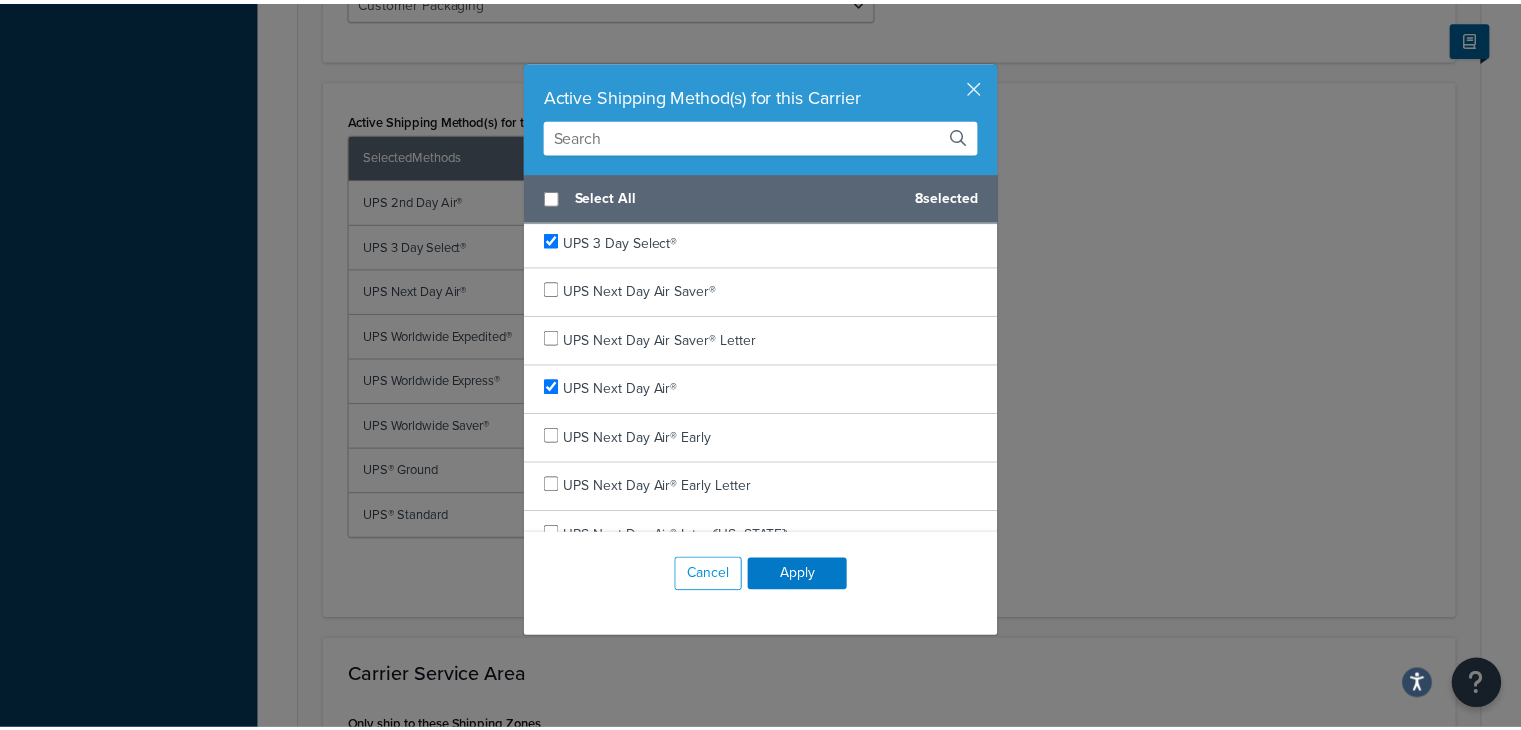 scroll, scrollTop: 100, scrollLeft: 0, axis: vertical 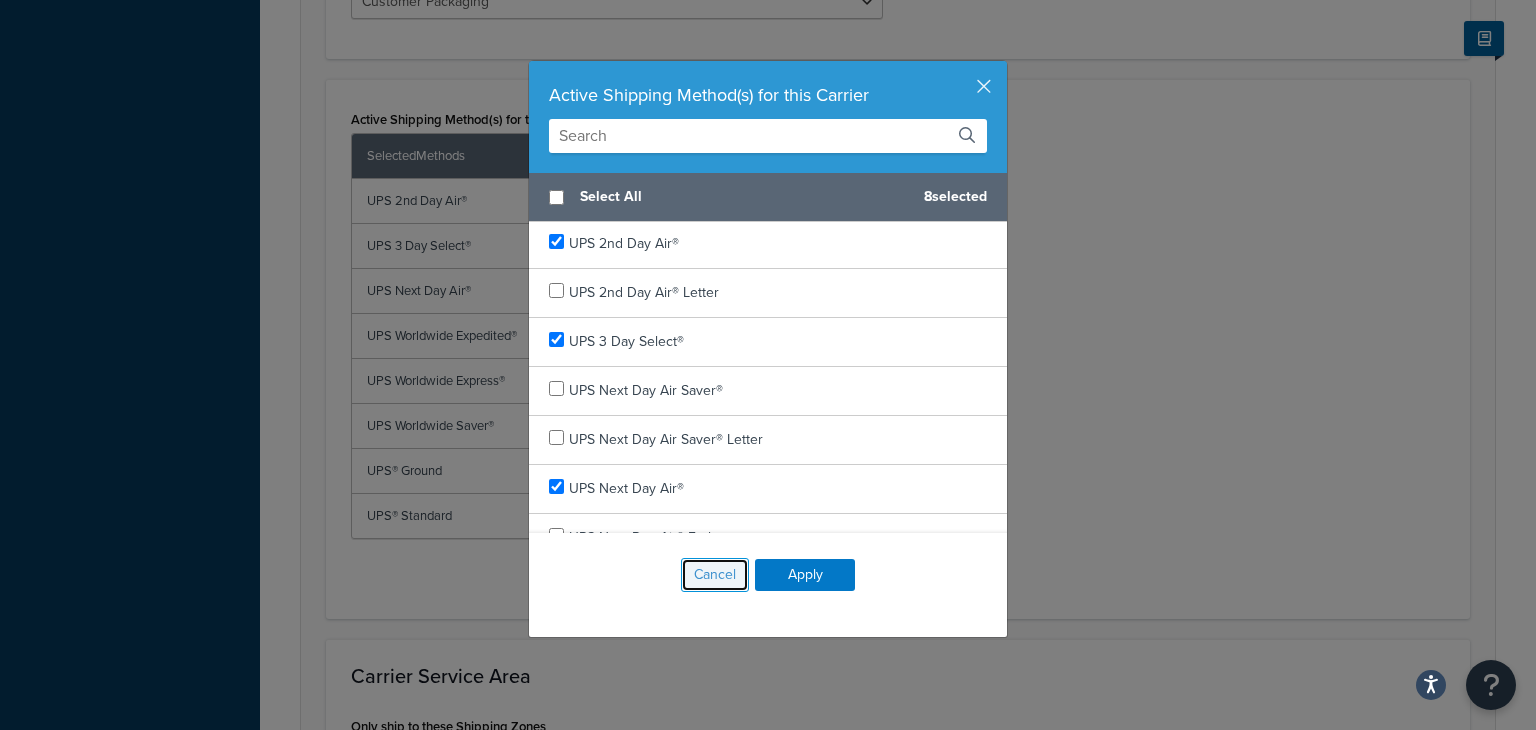 drag, startPoint x: 693, startPoint y: 580, endPoint x: 501, endPoint y: 301, distance: 338.68127 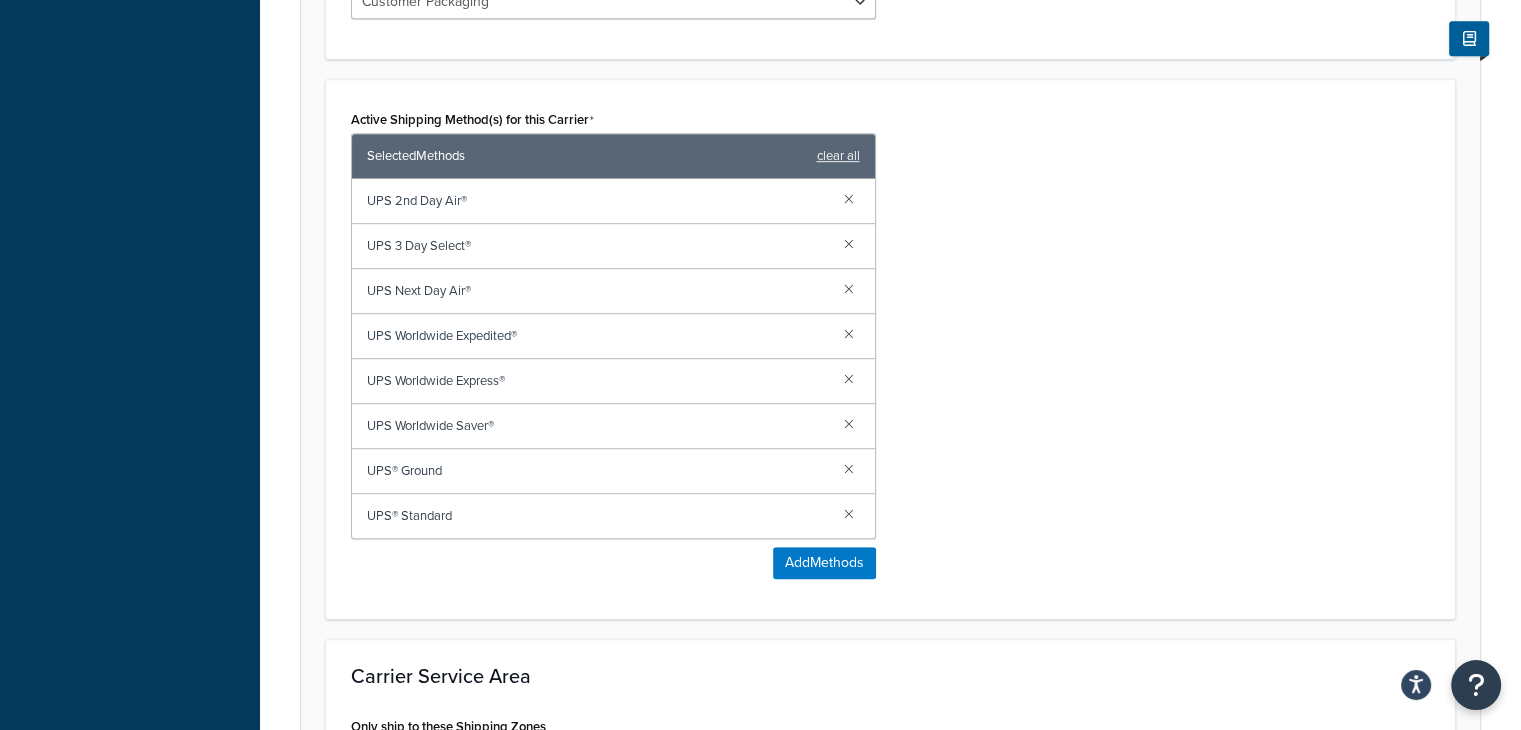 click at bounding box center (849, 198) 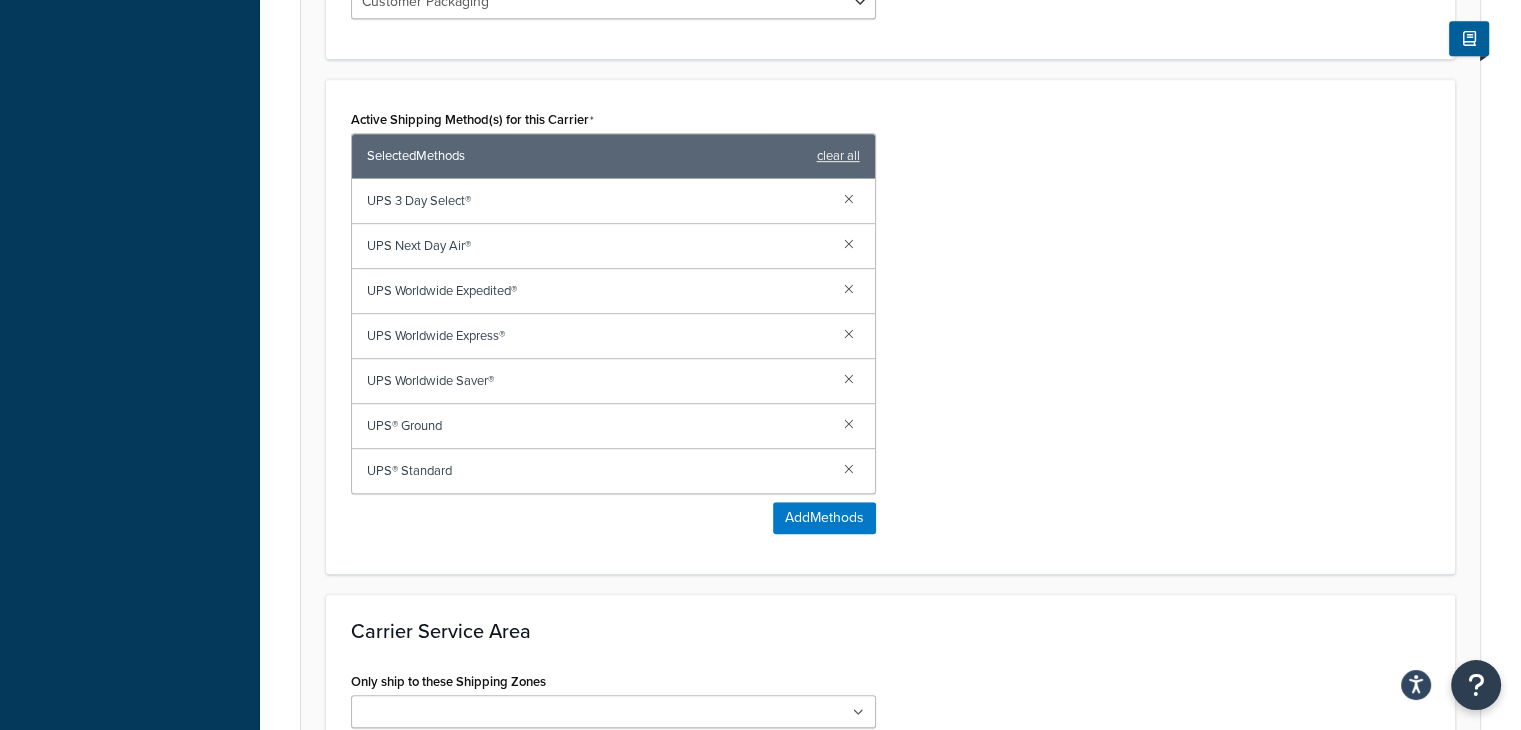 click at bounding box center [849, 243] 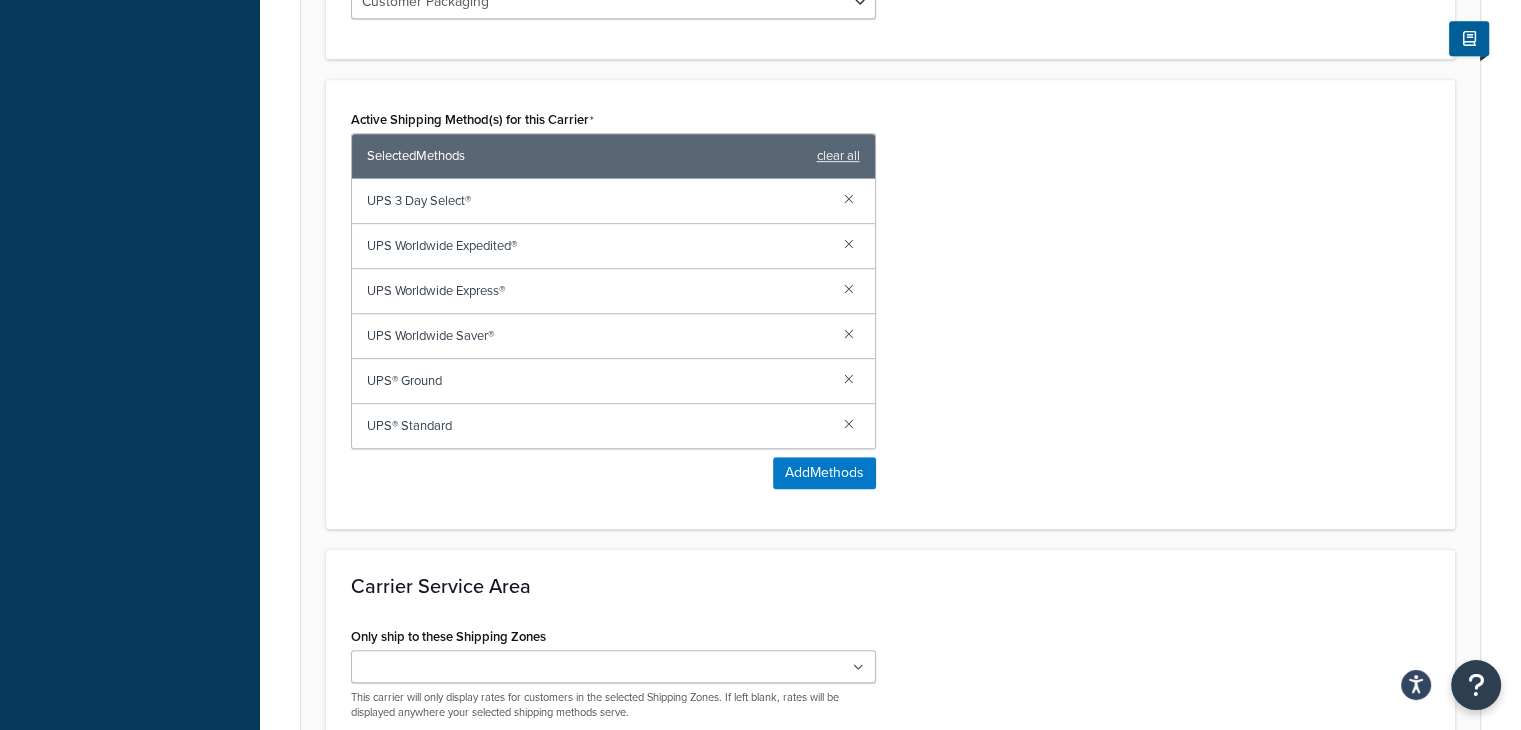 click at bounding box center [849, 243] 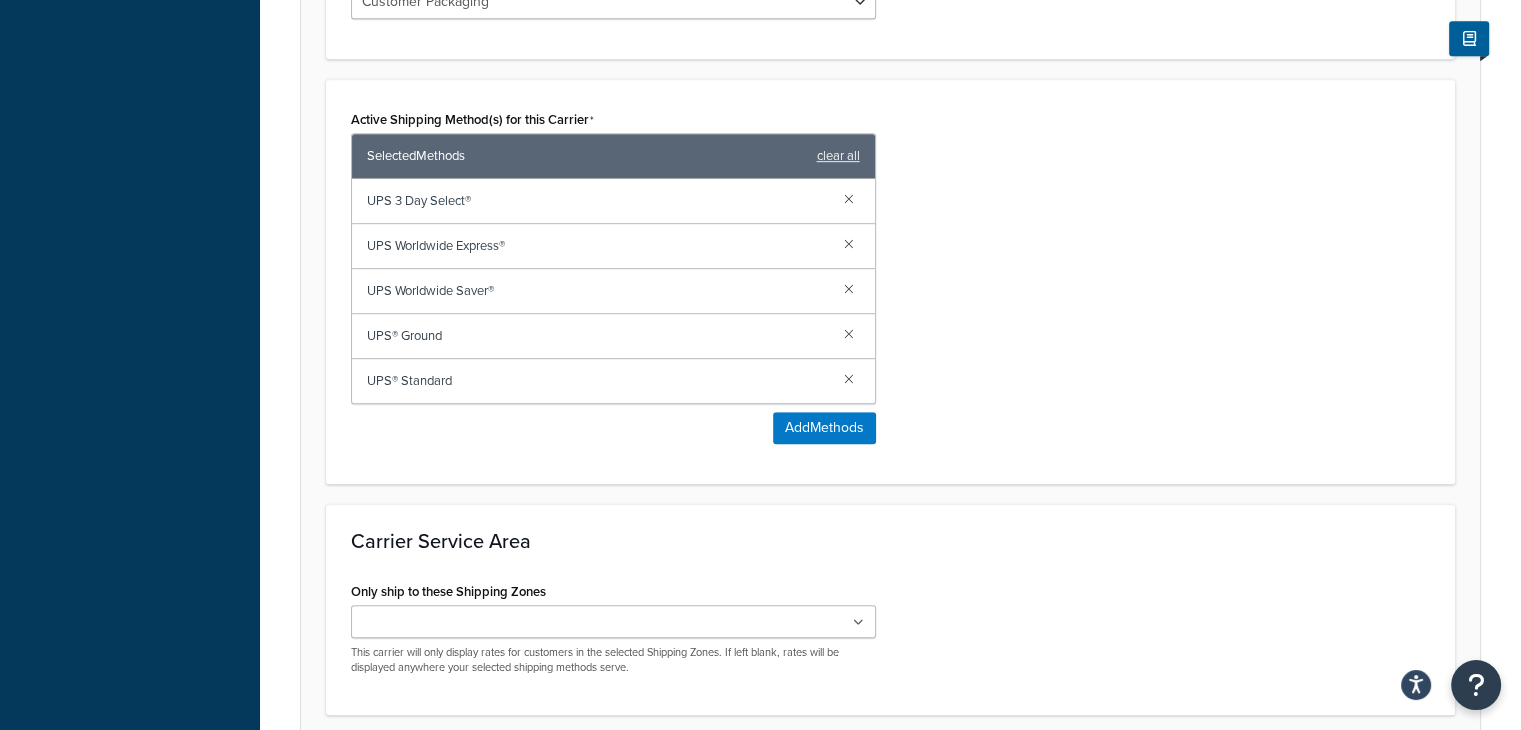 click at bounding box center (849, 243) 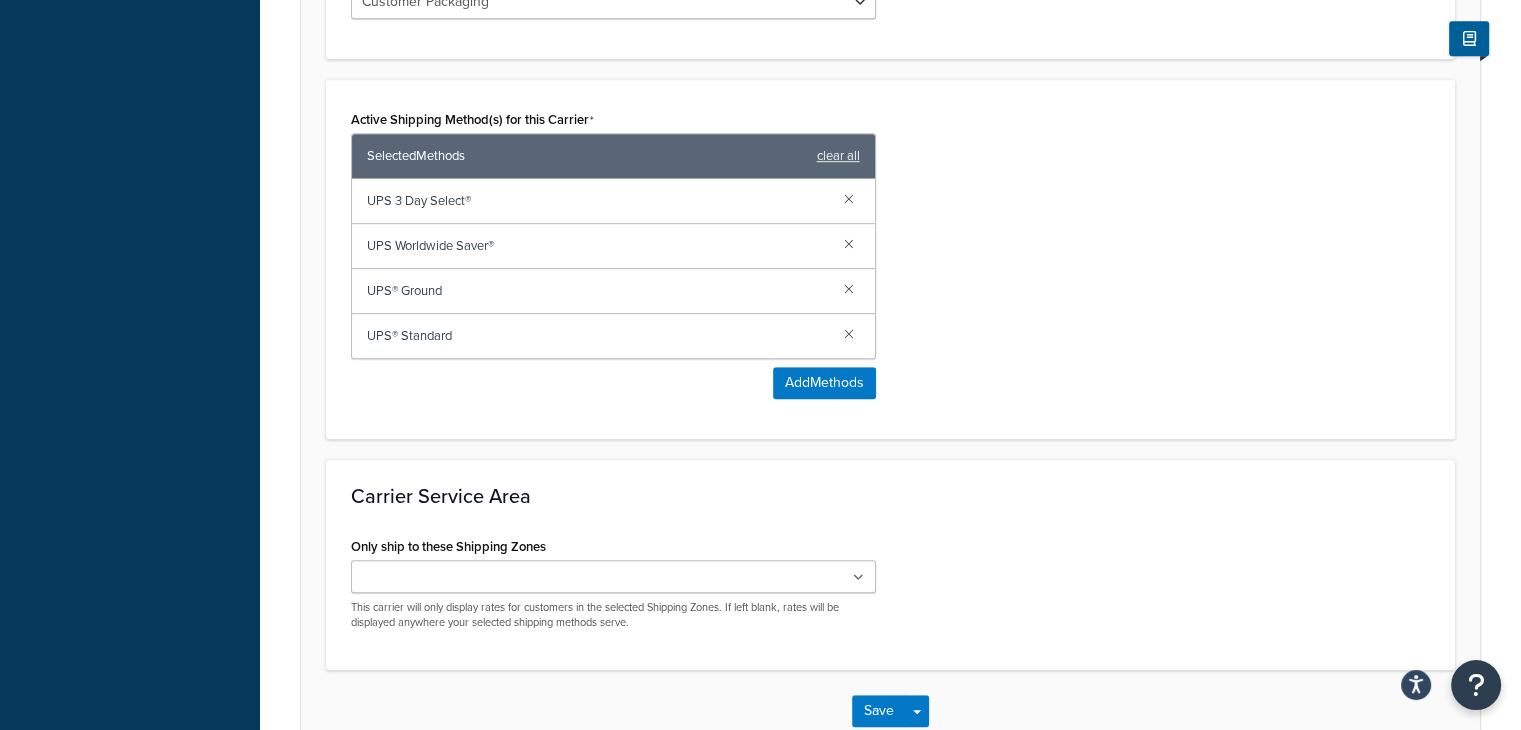 click at bounding box center [849, 243] 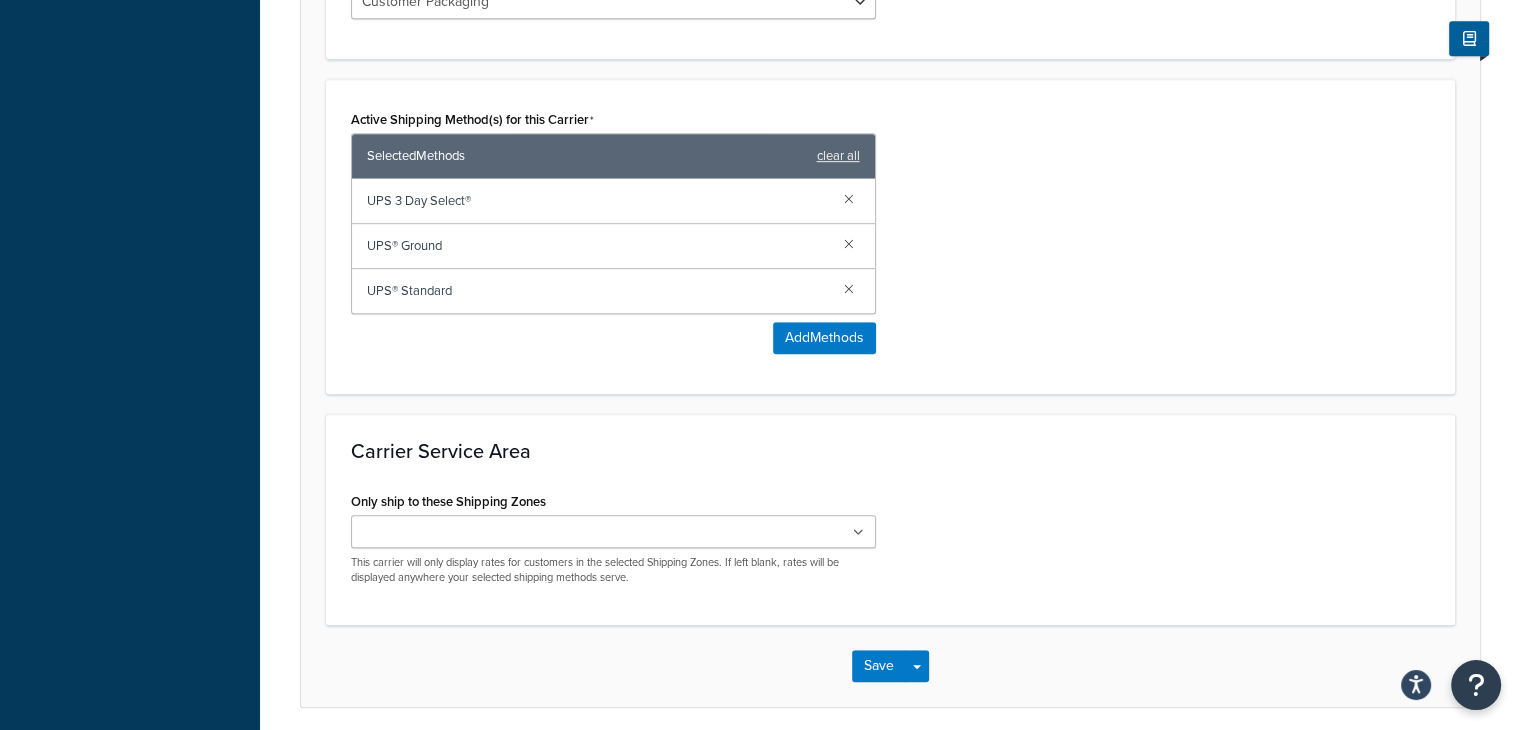 click at bounding box center (849, 243) 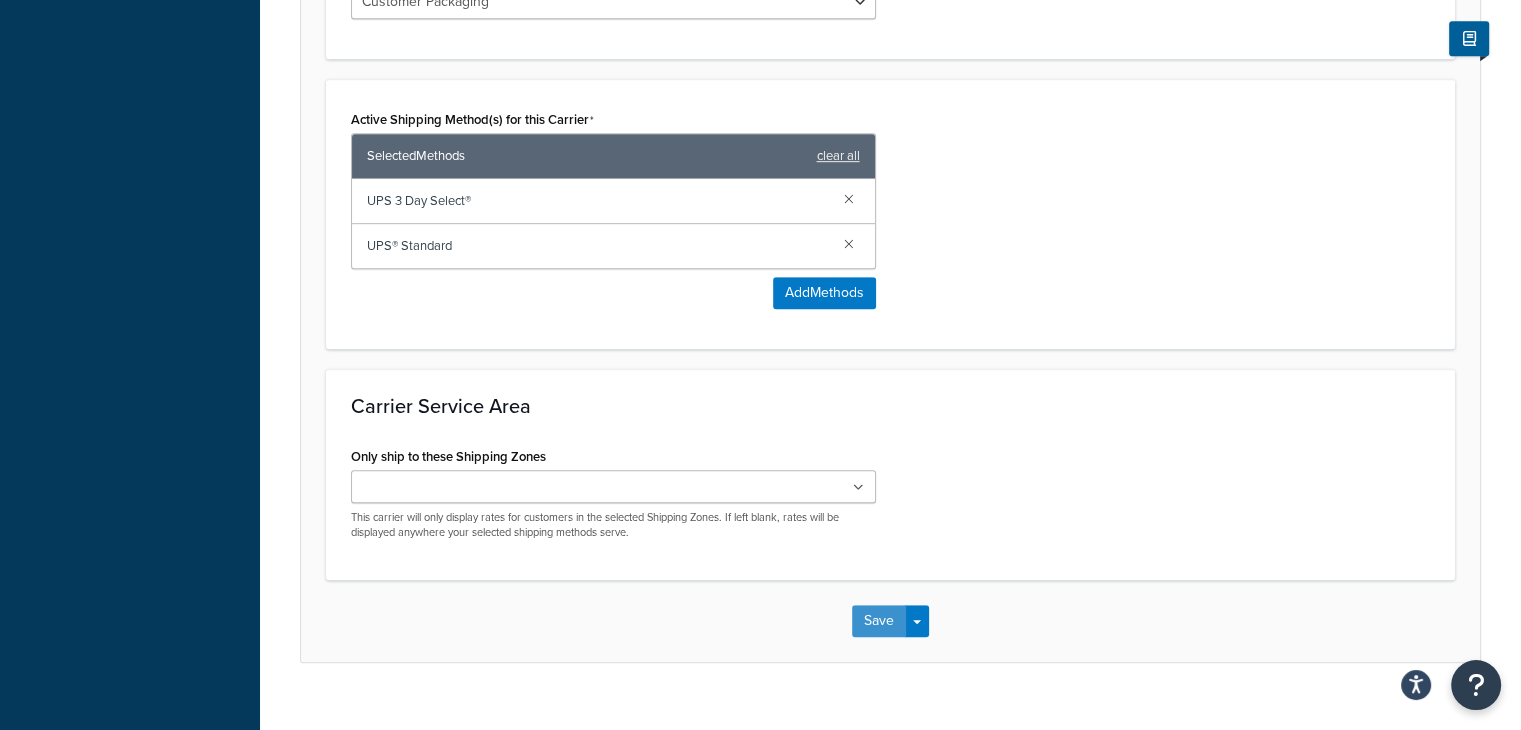 click on "Save" at bounding box center [879, 621] 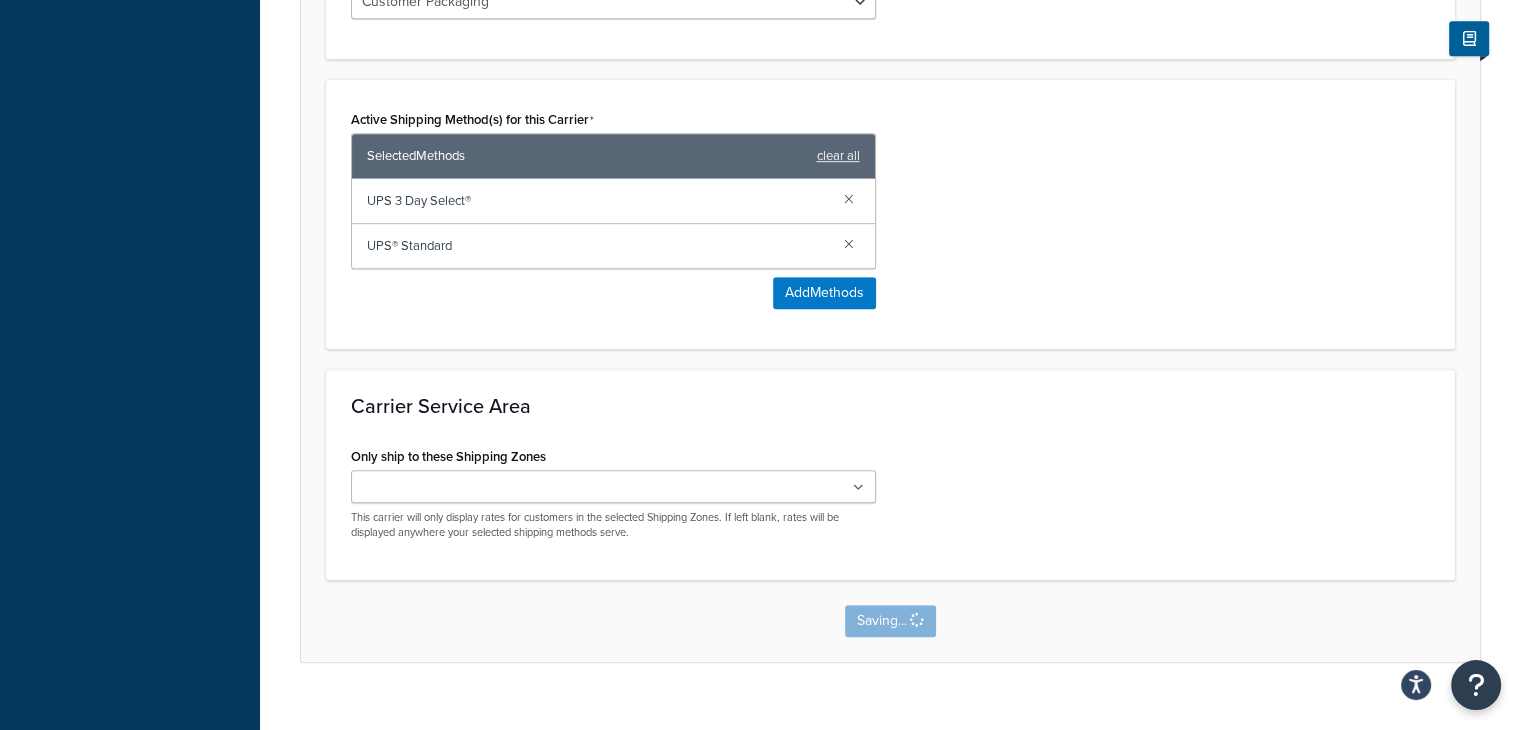 scroll, scrollTop: 0, scrollLeft: 0, axis: both 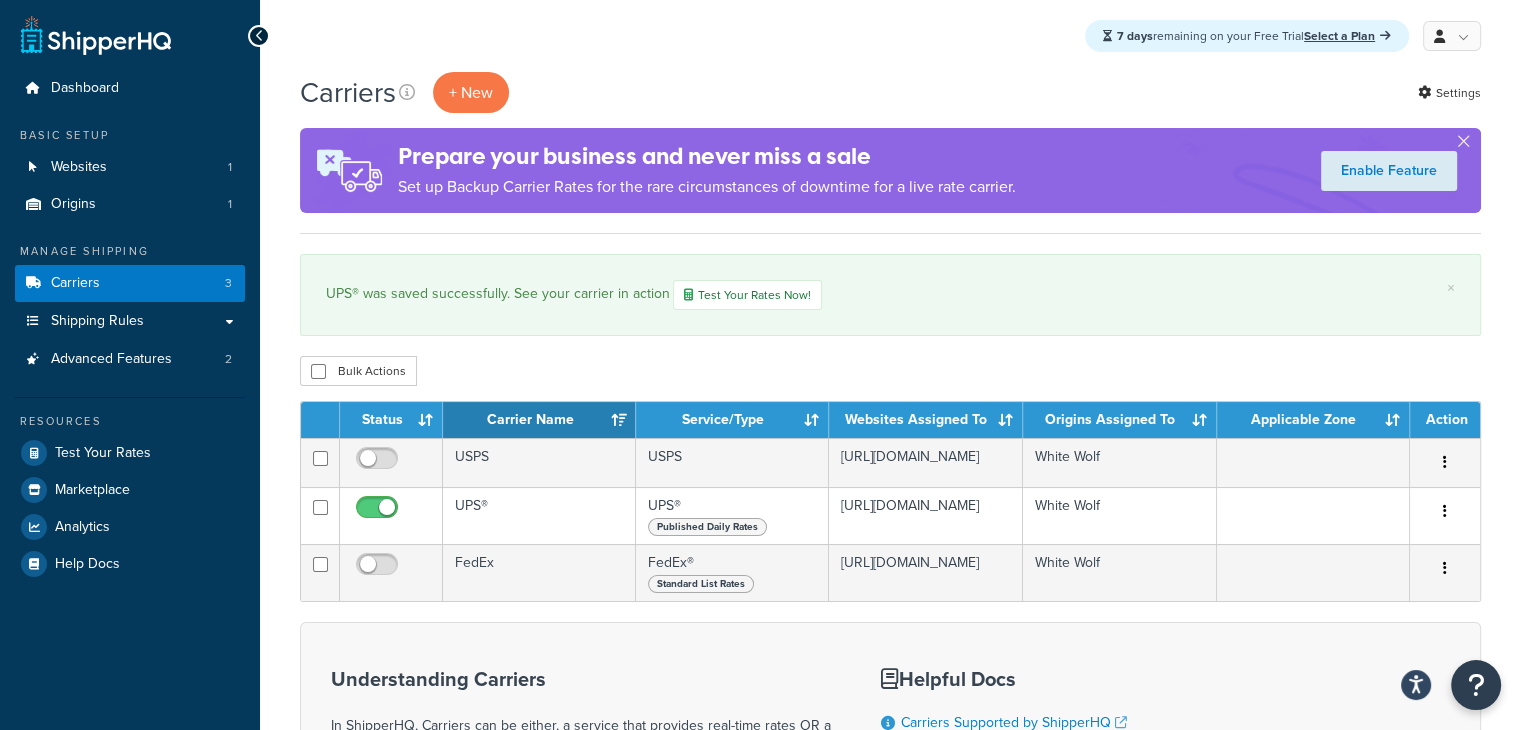click on "UPS®" at bounding box center [539, 515] 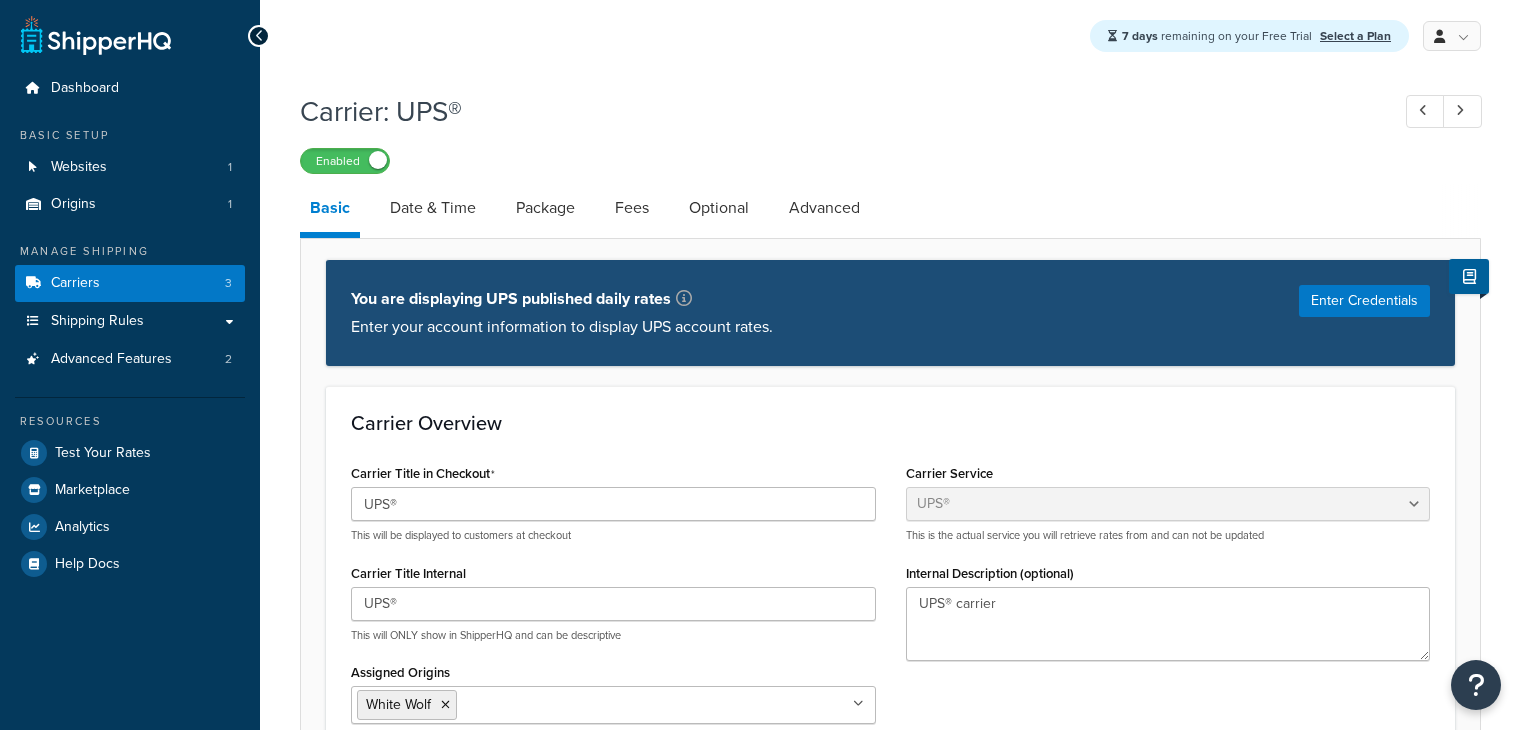 select on "ups" 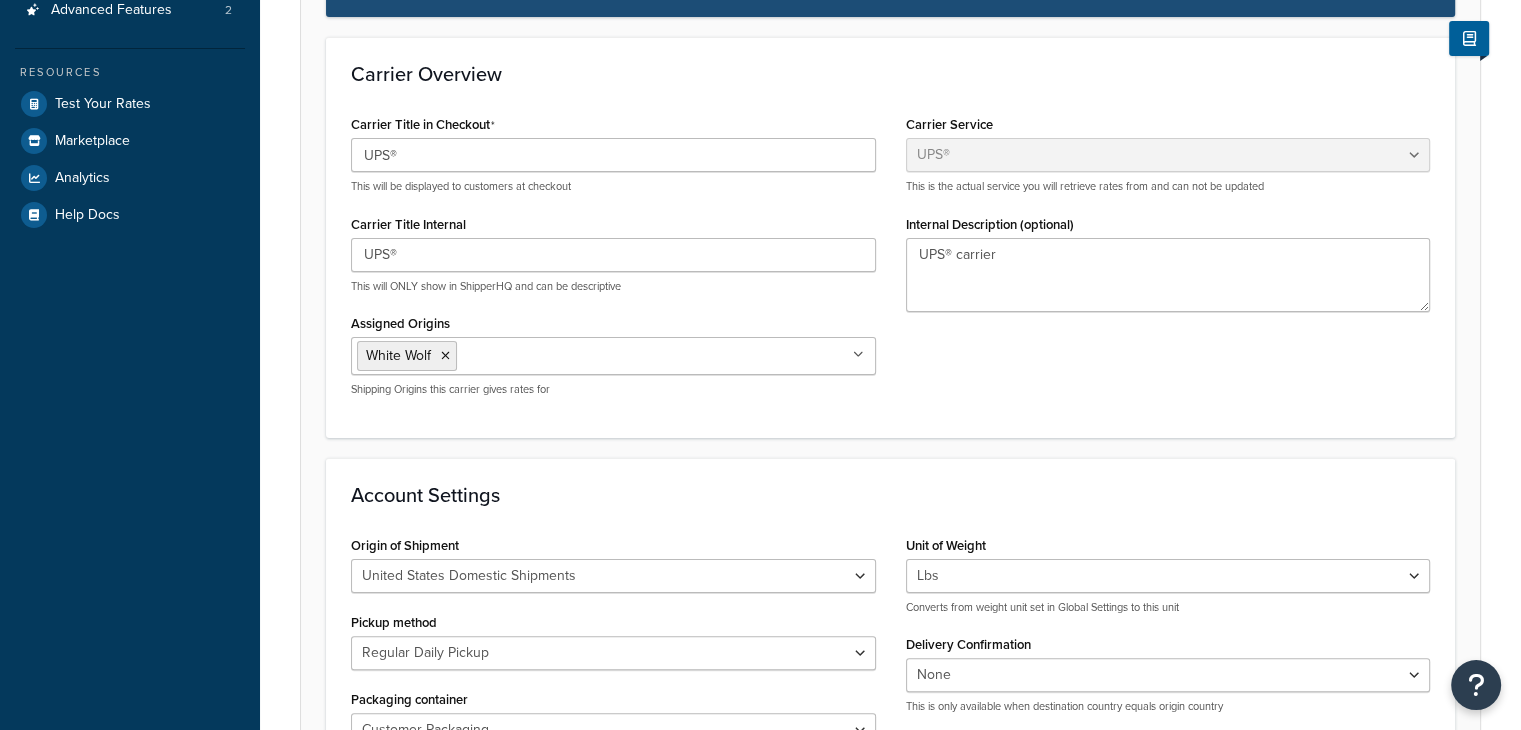 scroll, scrollTop: 0, scrollLeft: 0, axis: both 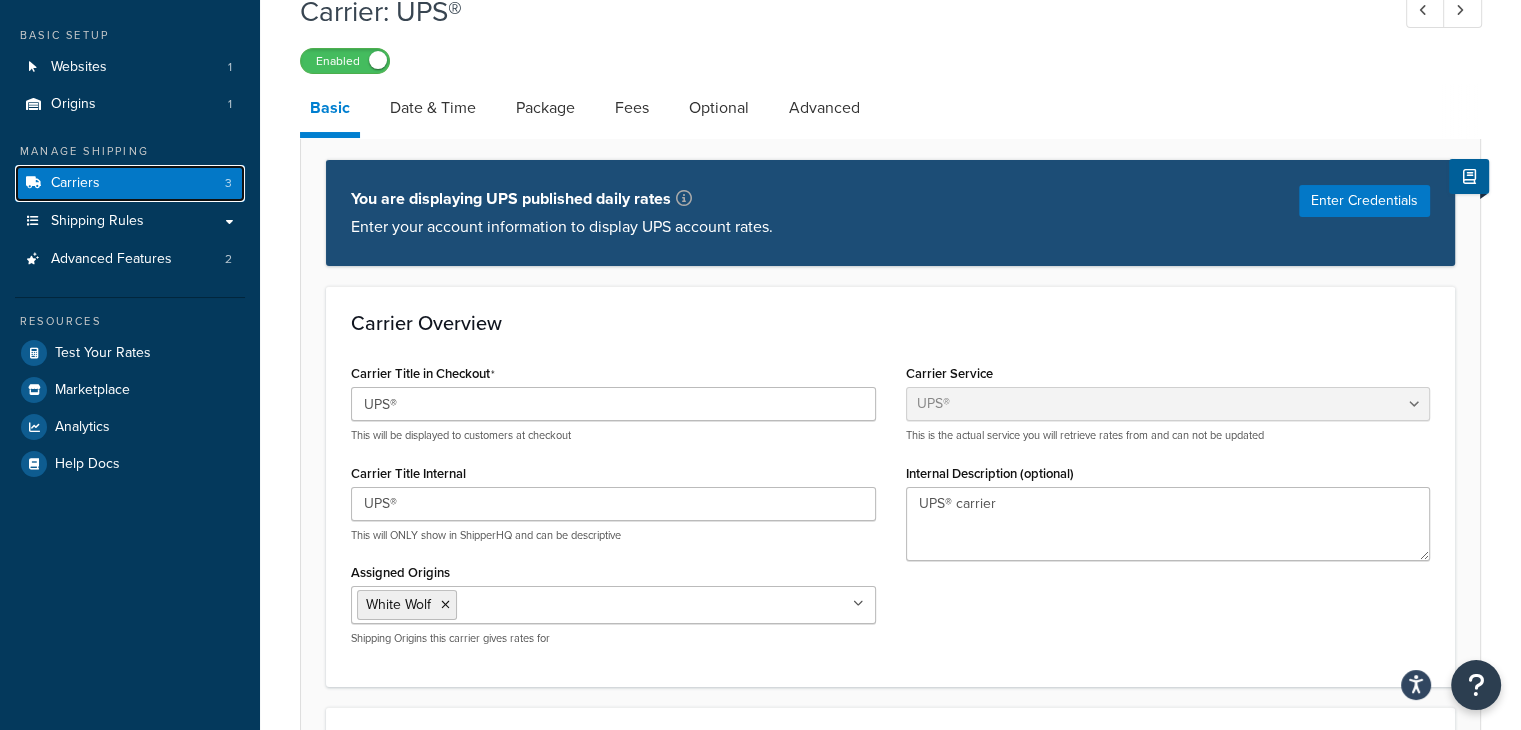 click on "Carriers" at bounding box center [75, 183] 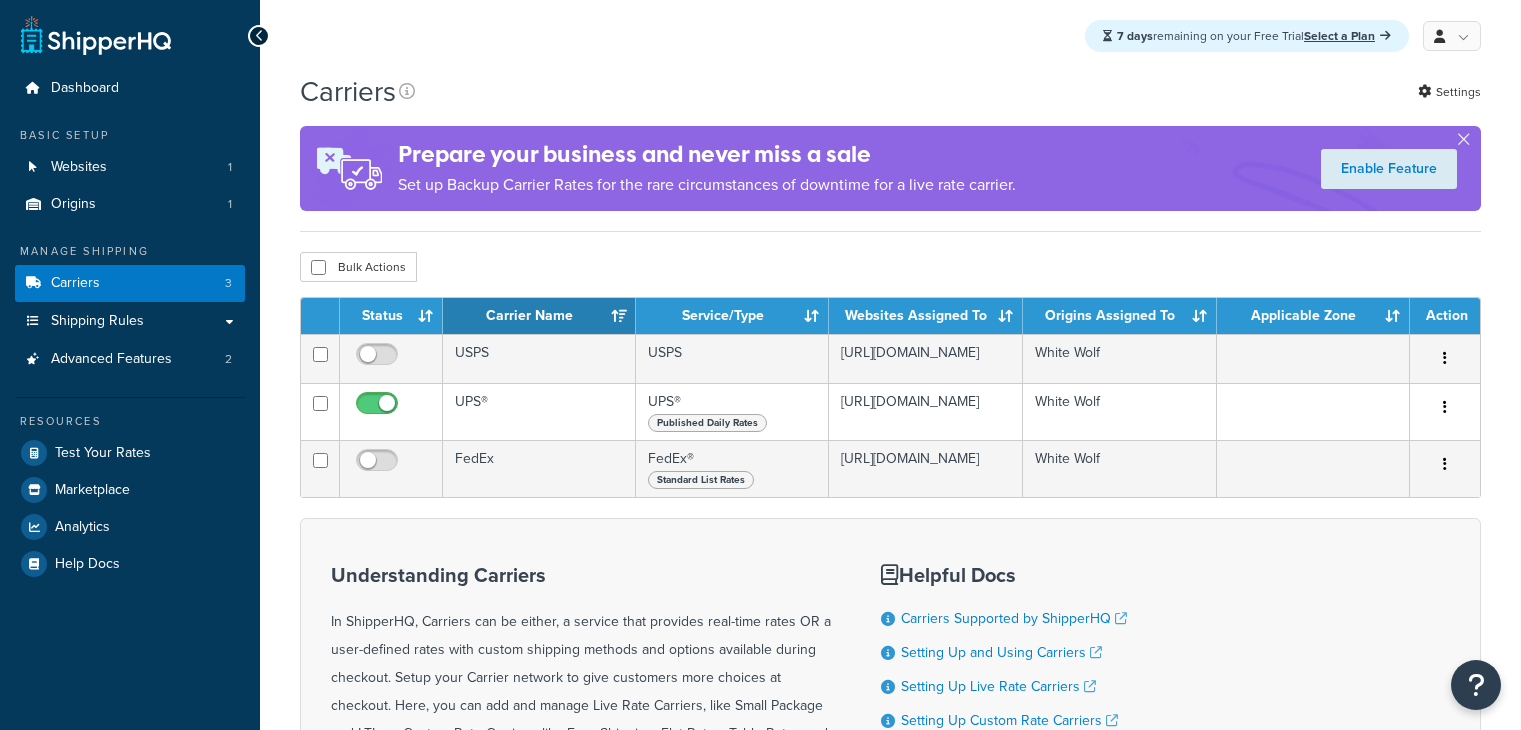 scroll, scrollTop: 0, scrollLeft: 0, axis: both 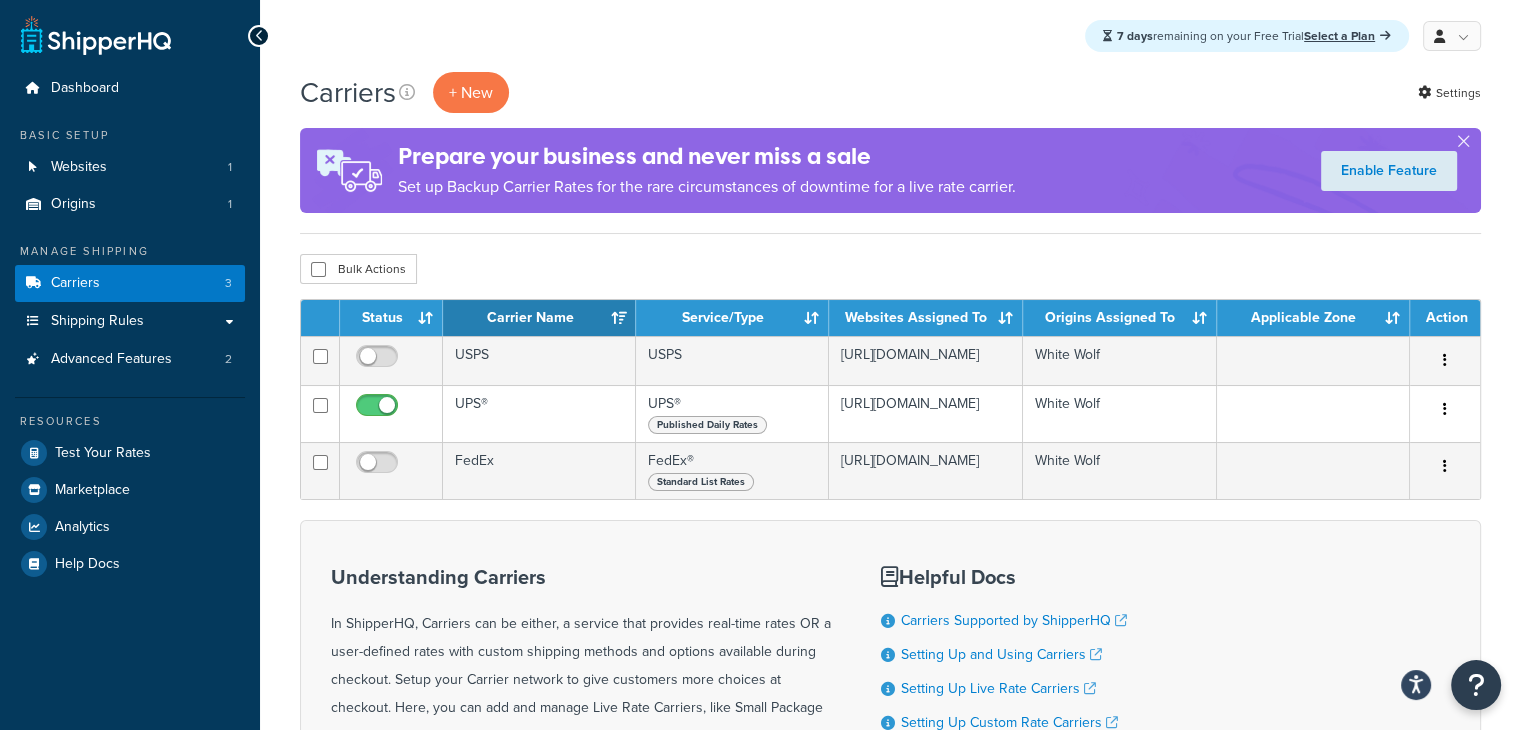 click on "UPS®" at bounding box center (539, 413) 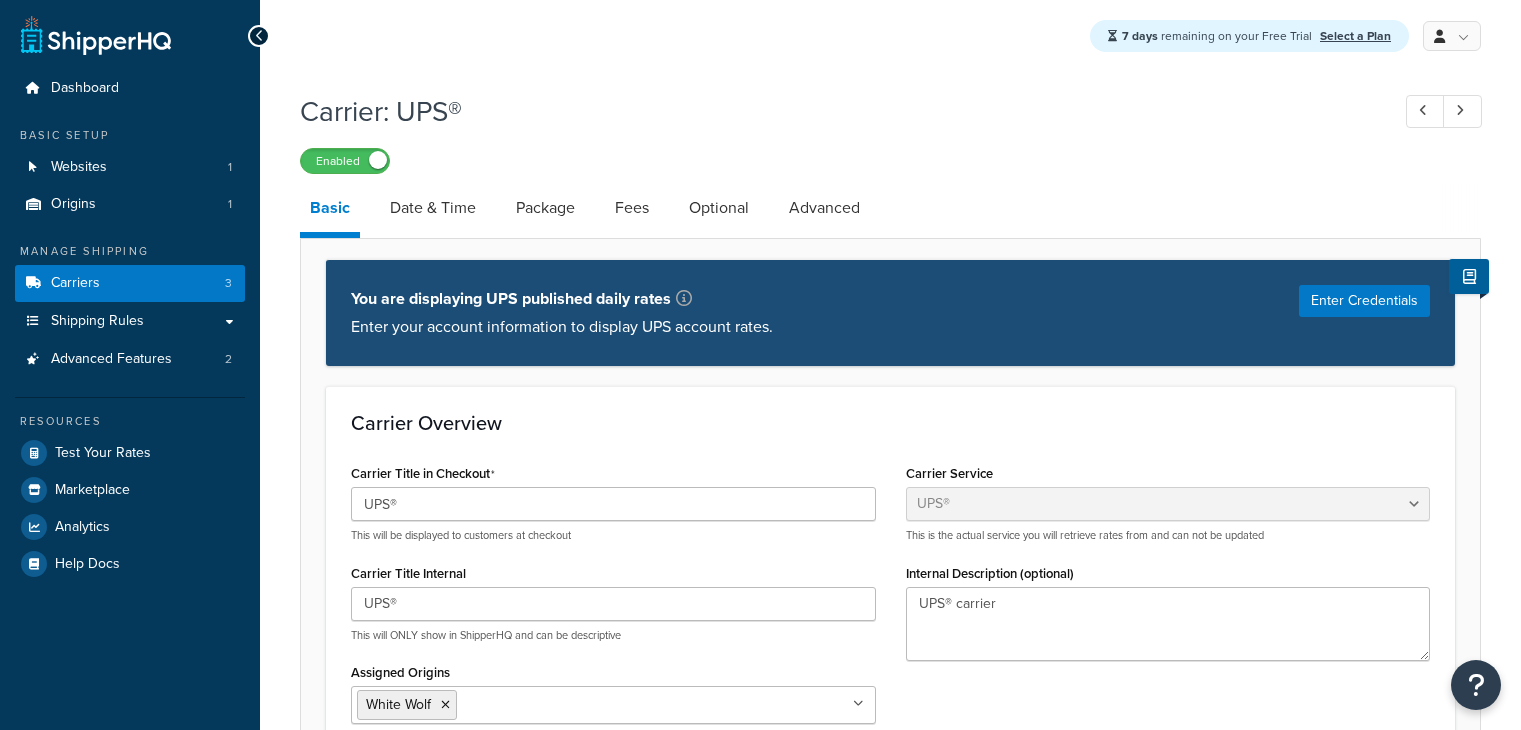 select on "ups" 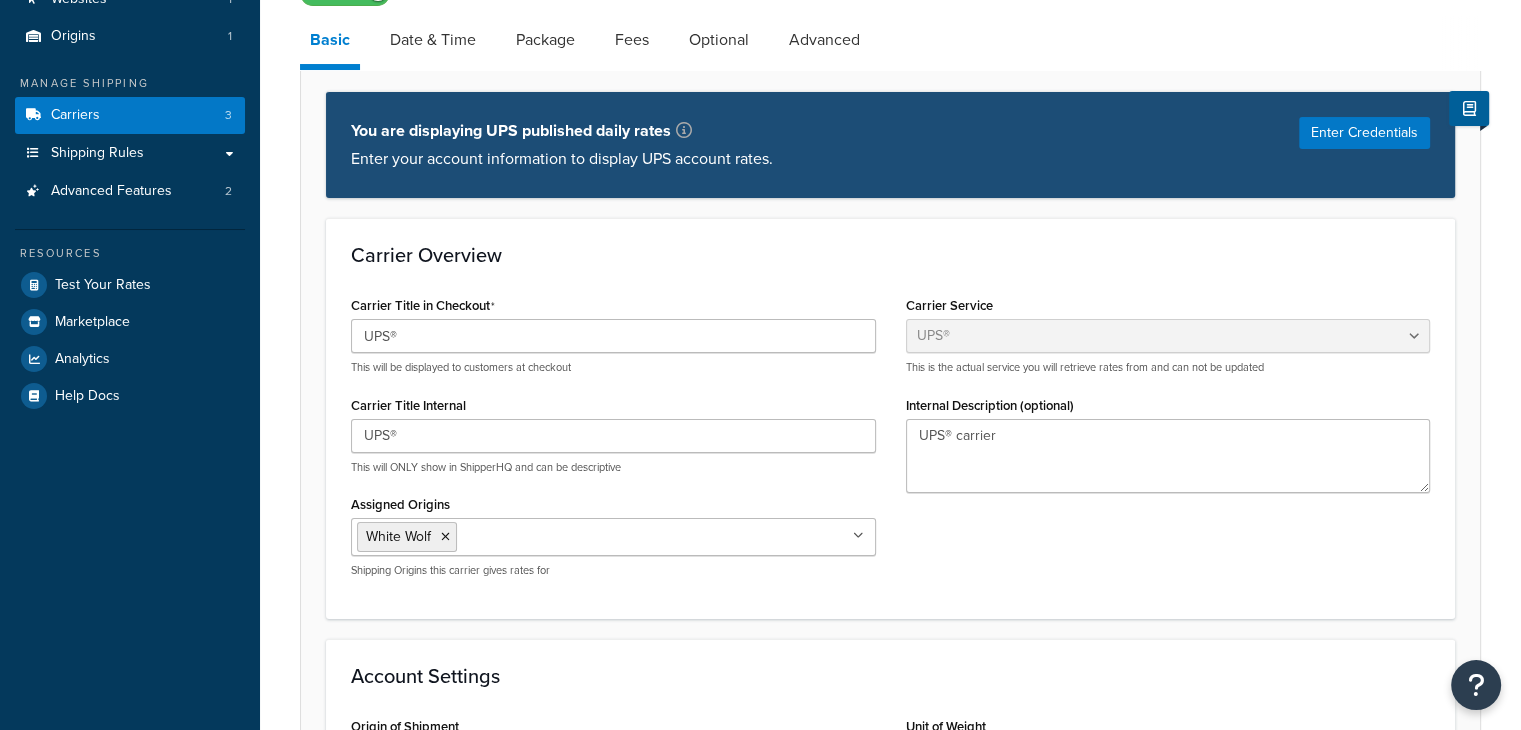 scroll, scrollTop: 400, scrollLeft: 0, axis: vertical 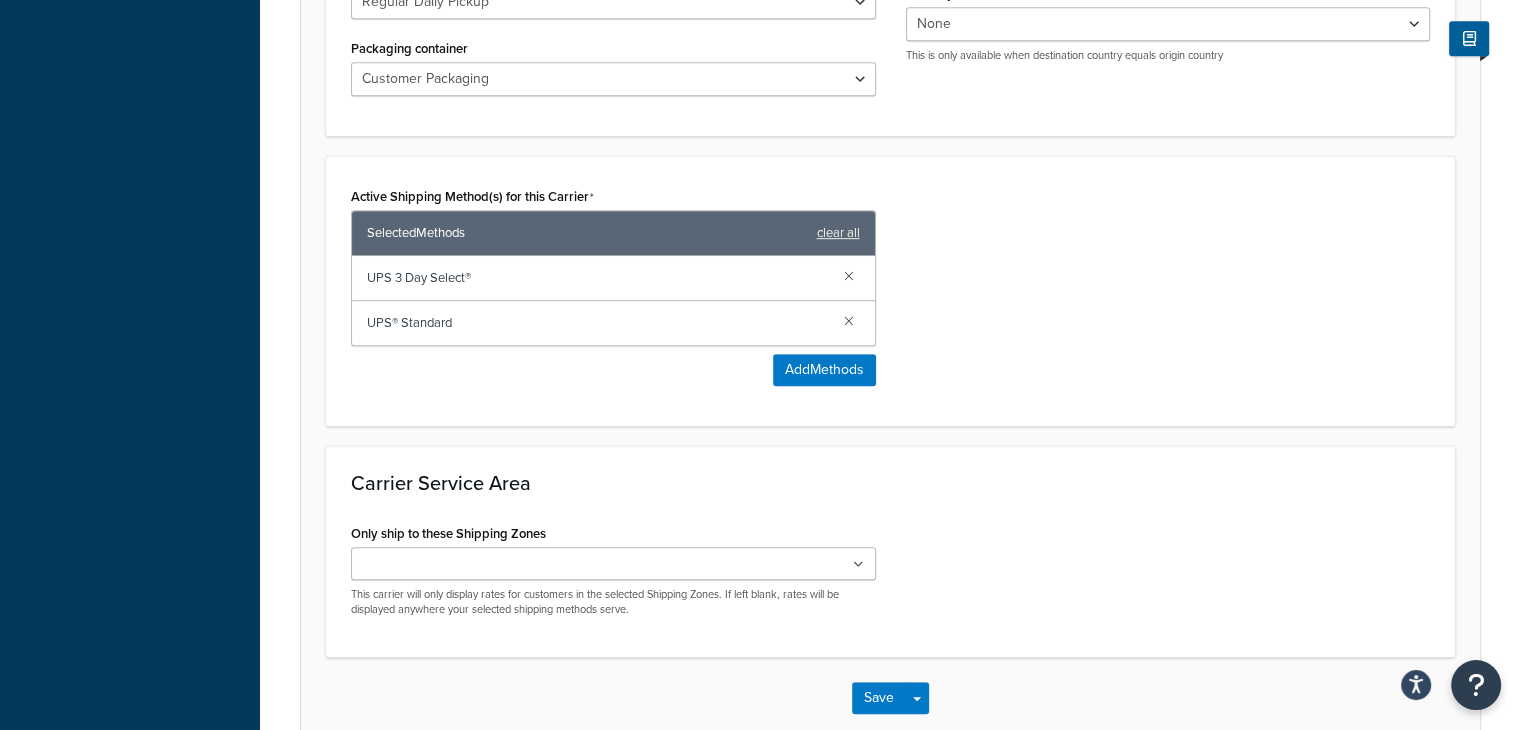 click at bounding box center [849, 320] 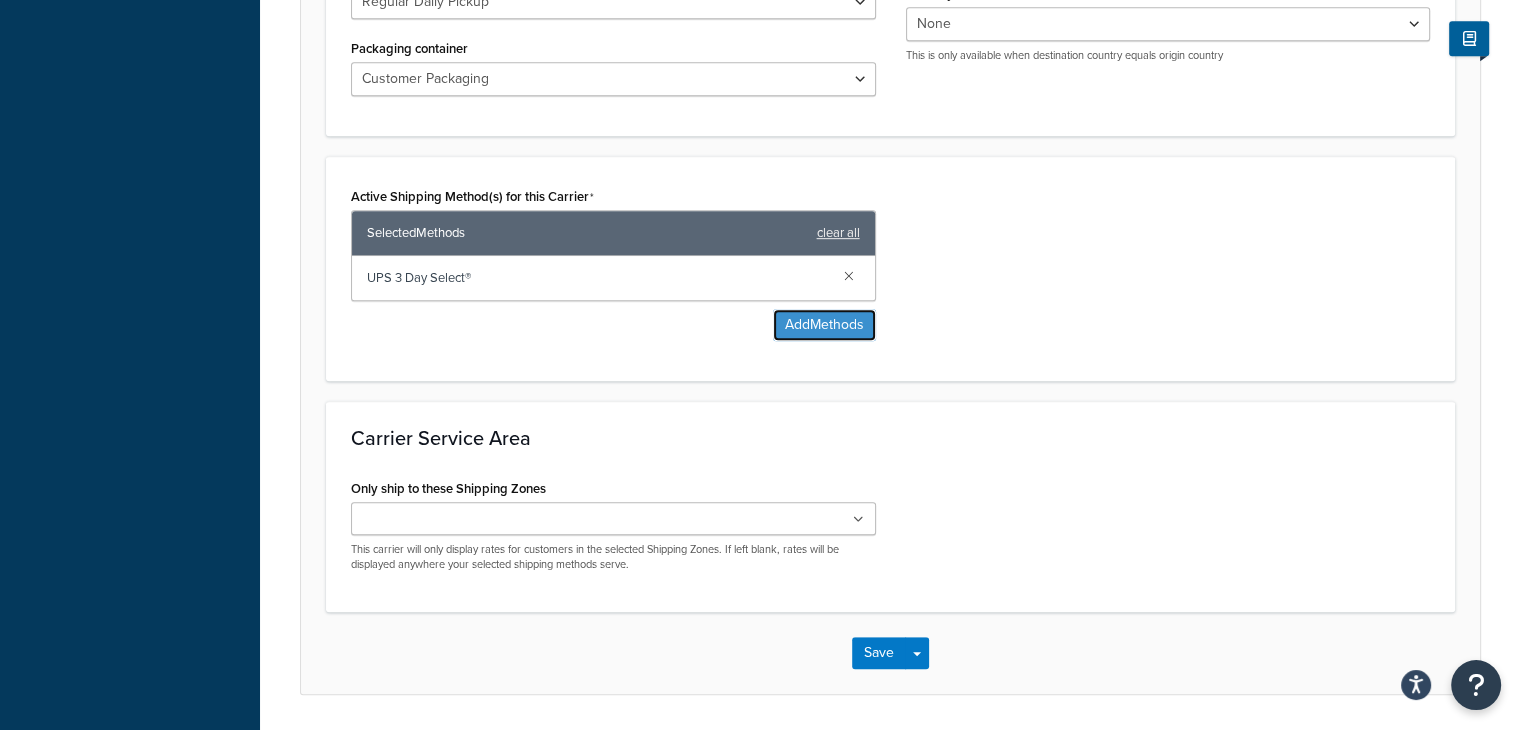 click on "Add  Methods" at bounding box center (824, 325) 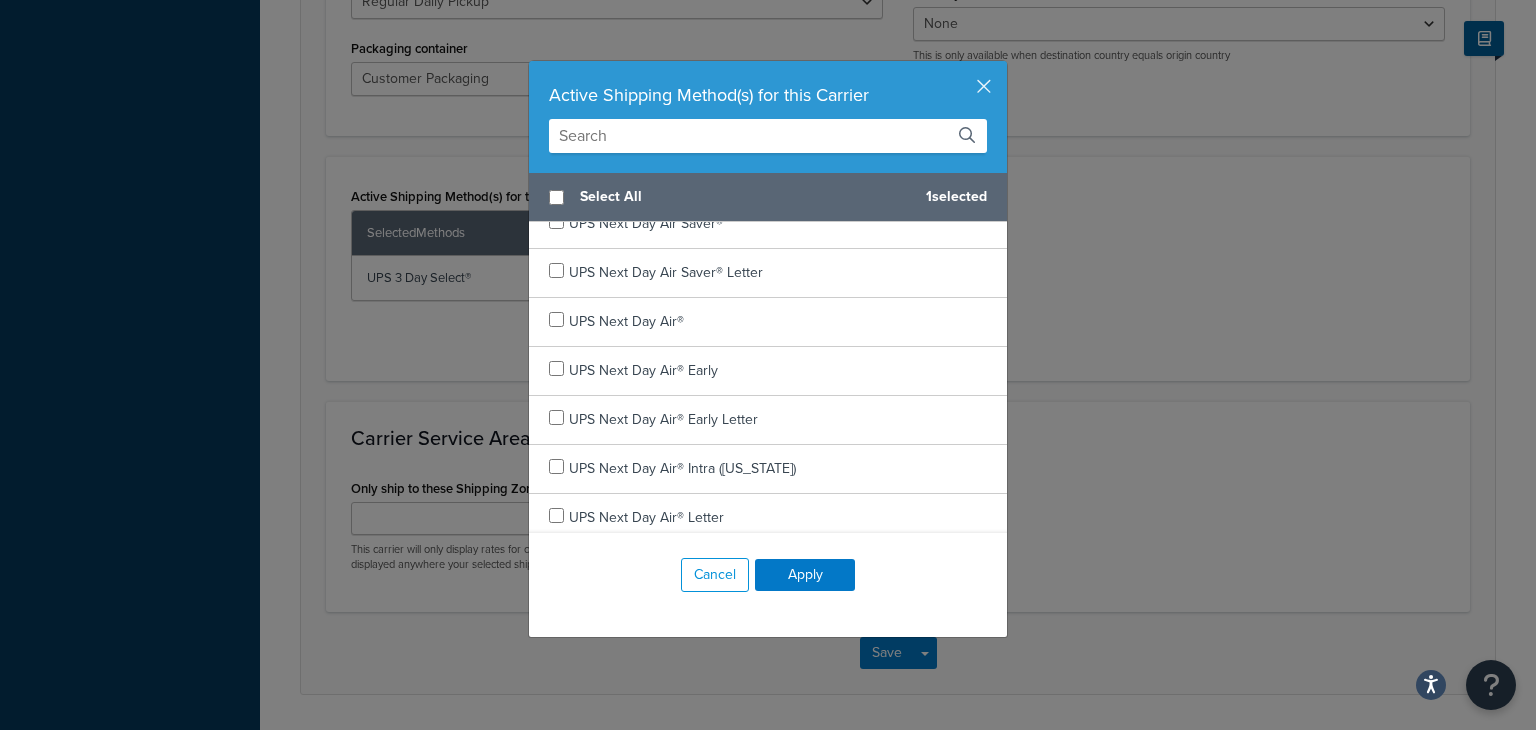 scroll, scrollTop: 300, scrollLeft: 0, axis: vertical 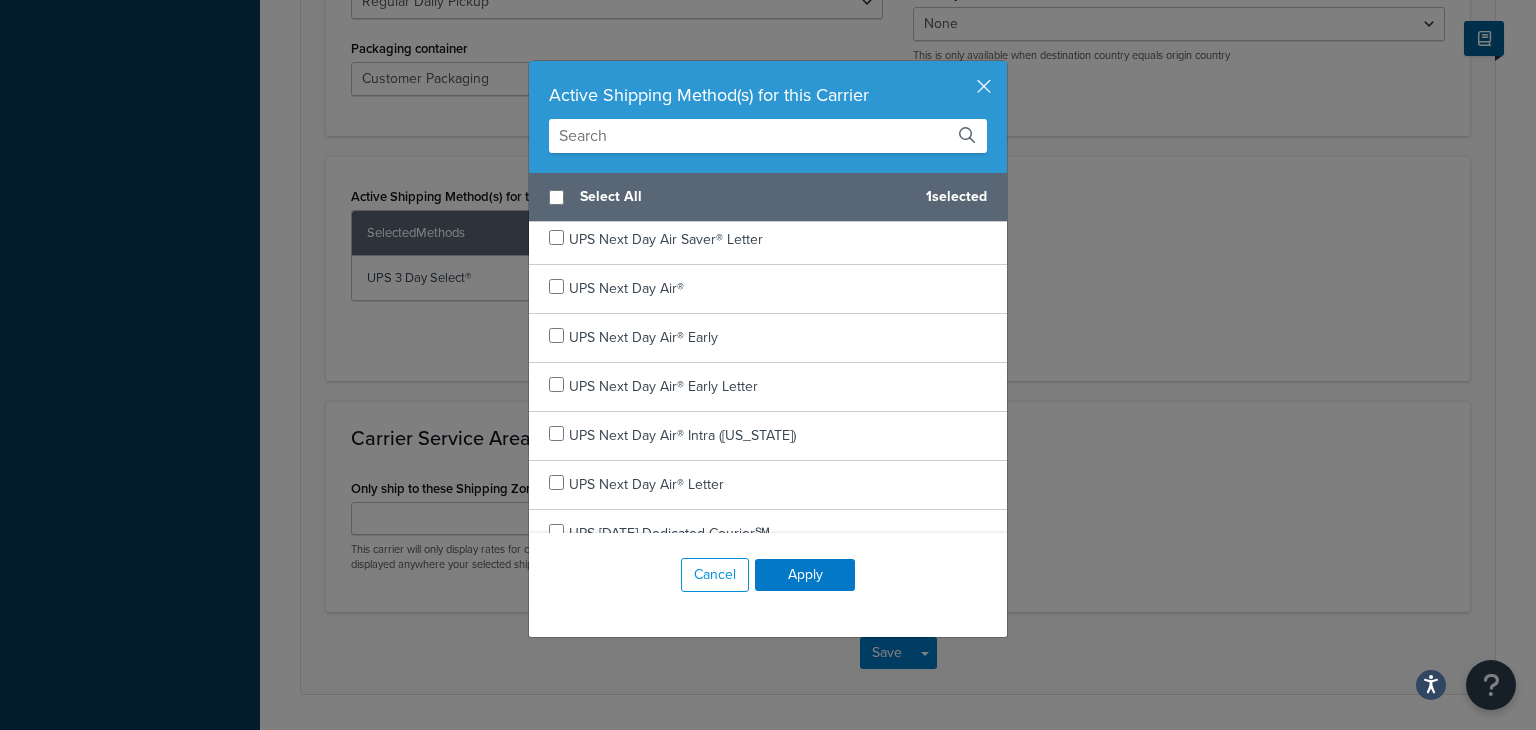 click at bounding box center (768, 136) 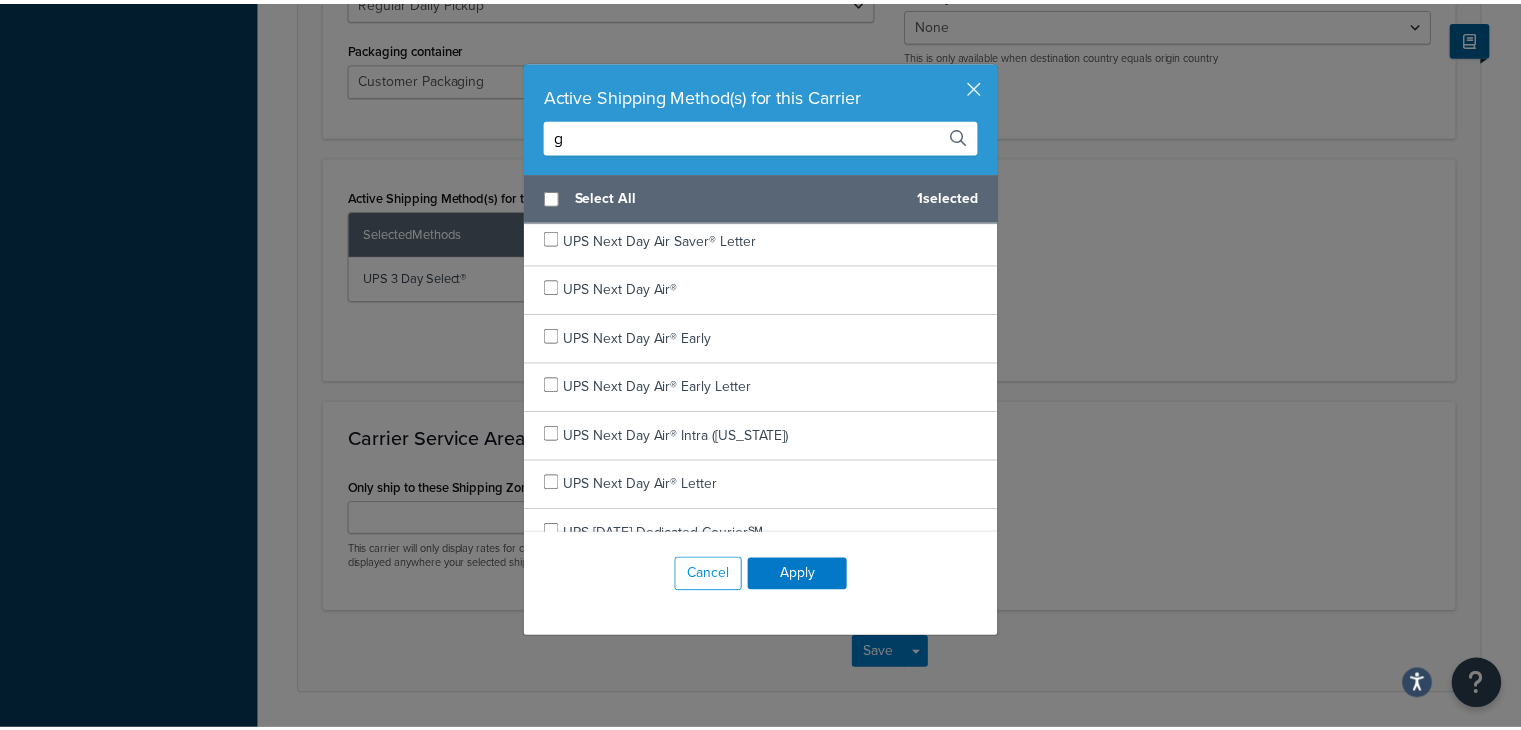 scroll, scrollTop: 0, scrollLeft: 0, axis: both 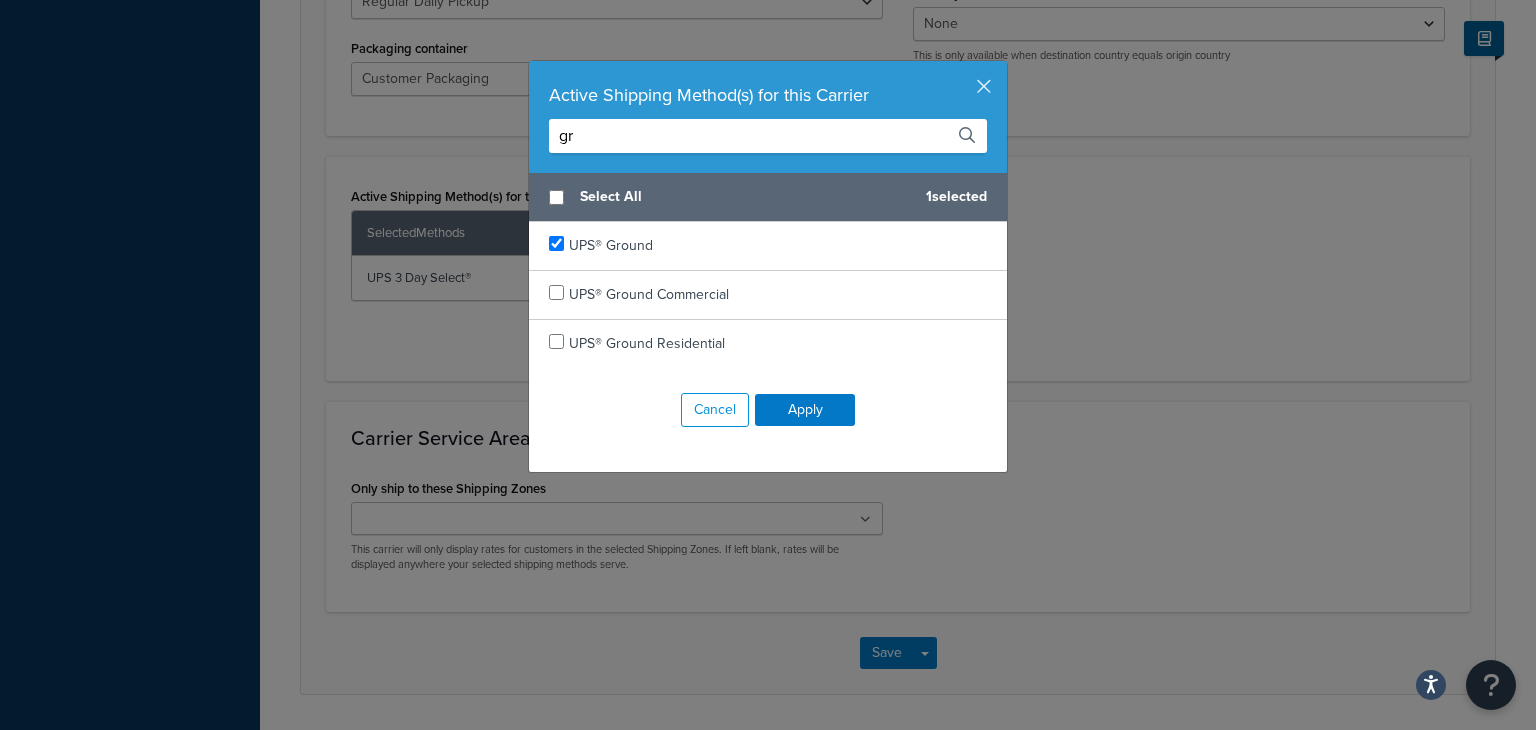 type on "gr" 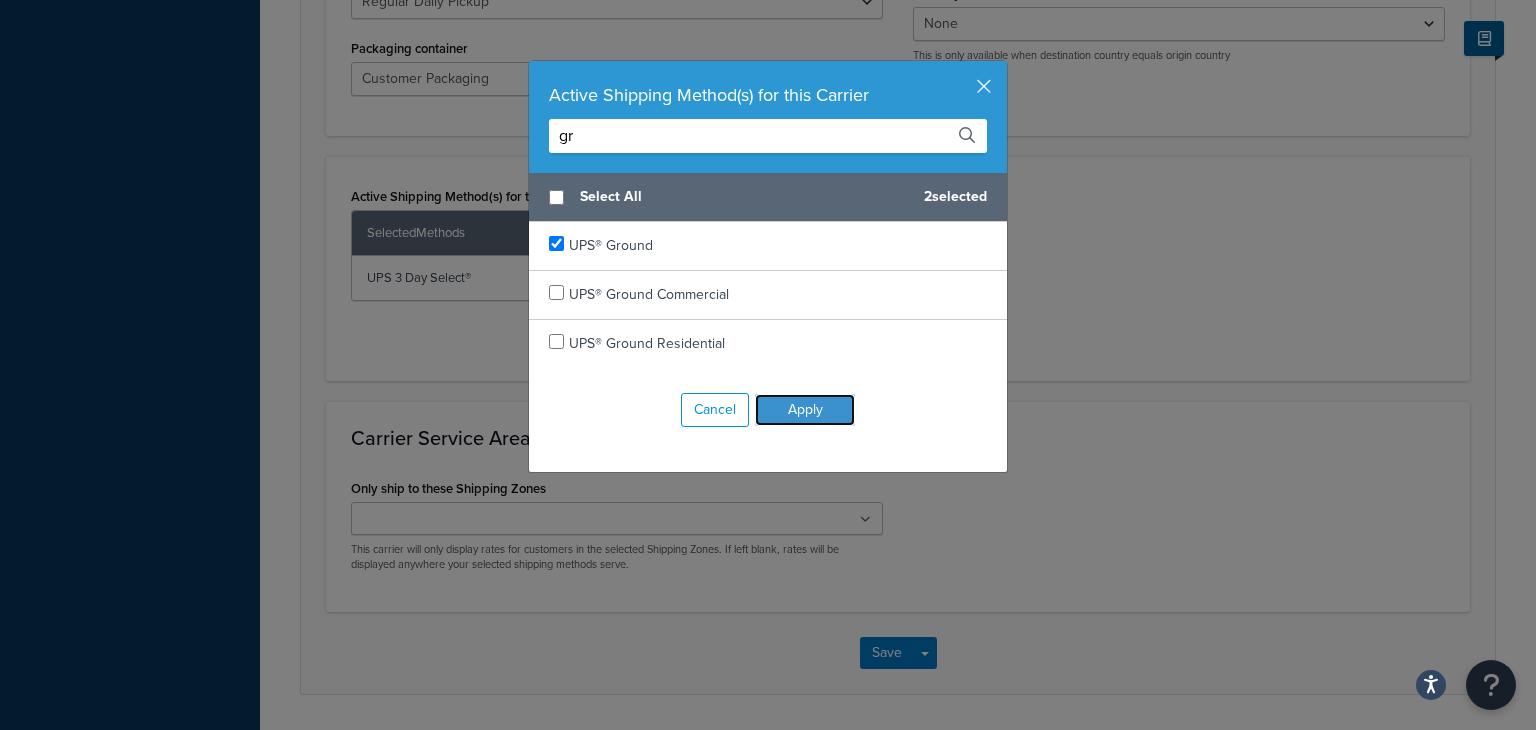 click on "Apply" at bounding box center [805, 410] 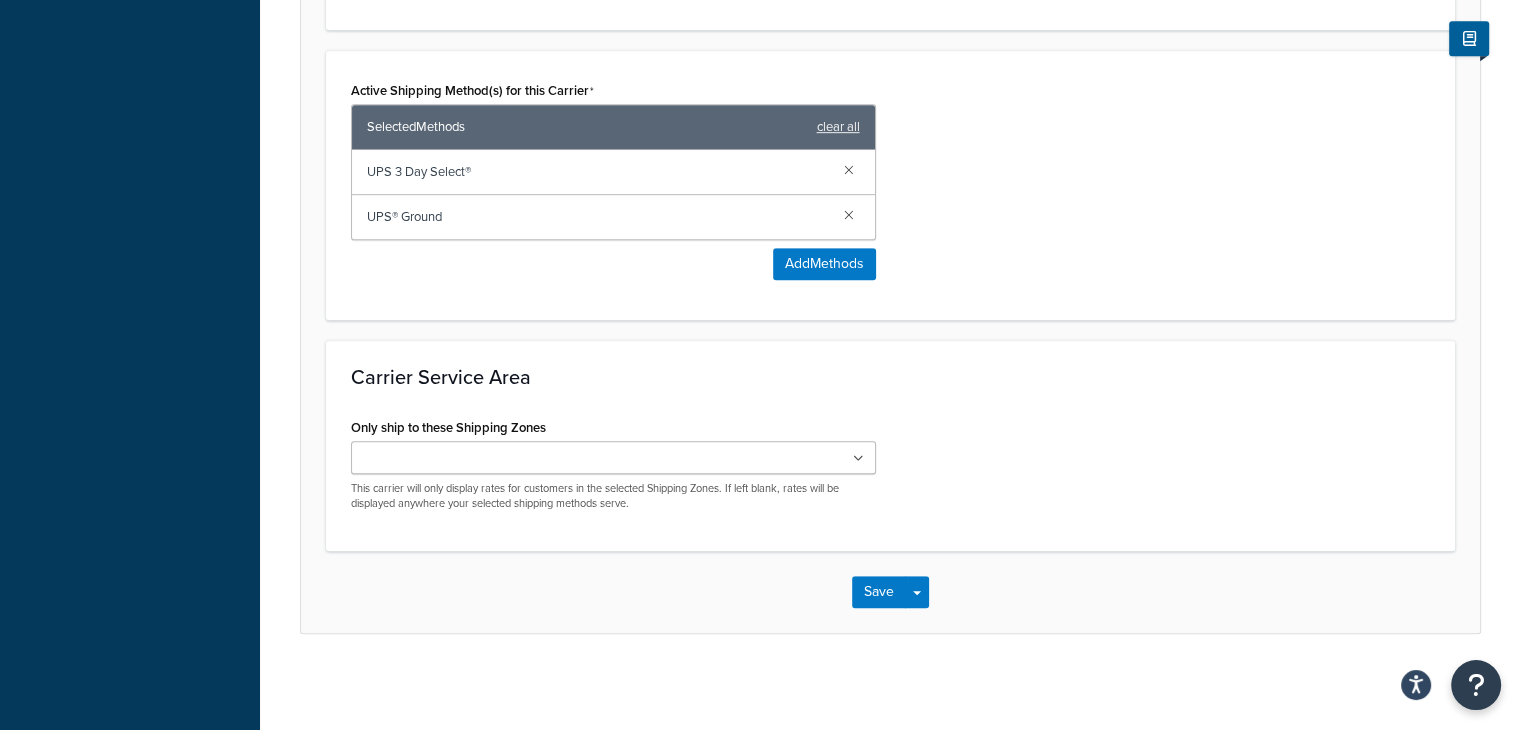scroll, scrollTop: 1108, scrollLeft: 0, axis: vertical 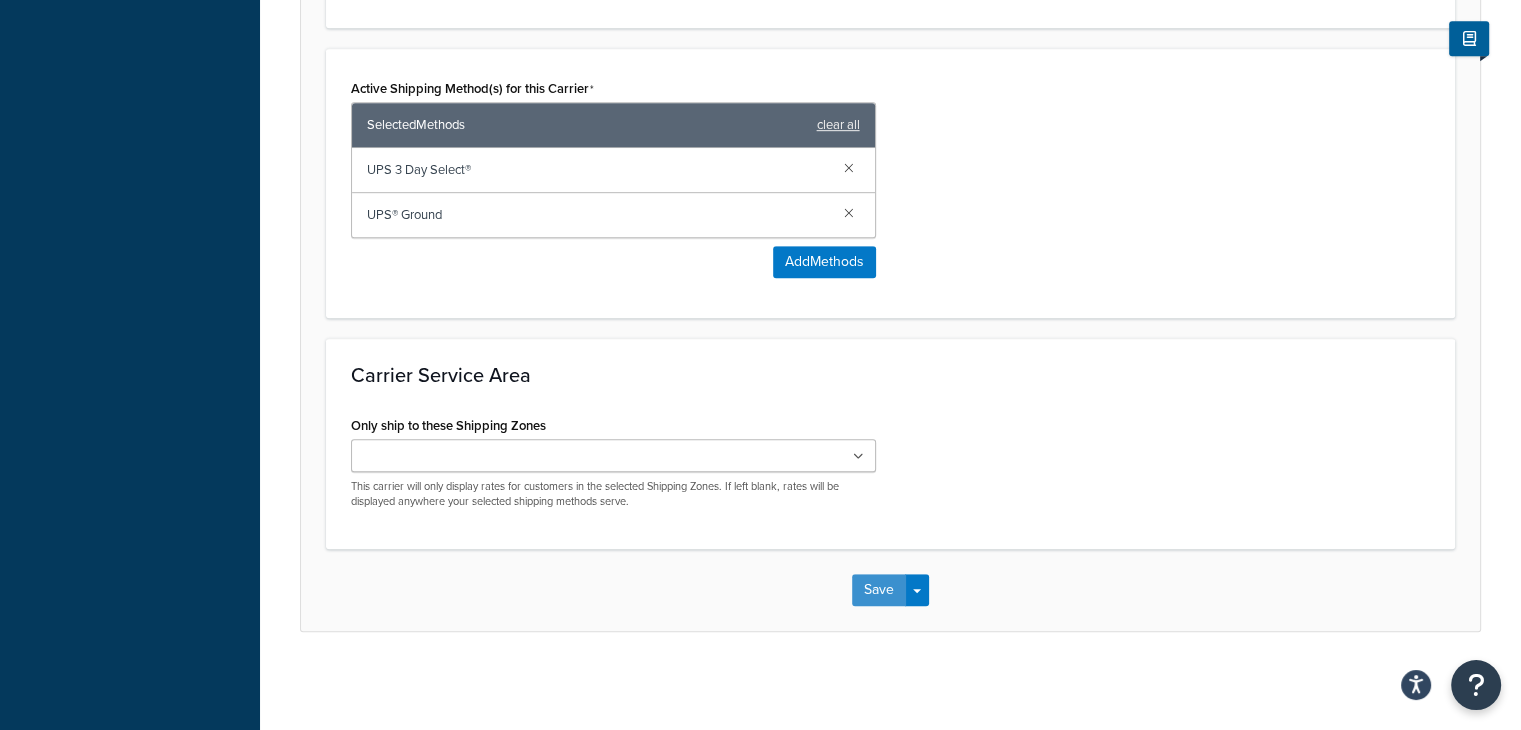 click on "Save" at bounding box center [879, 590] 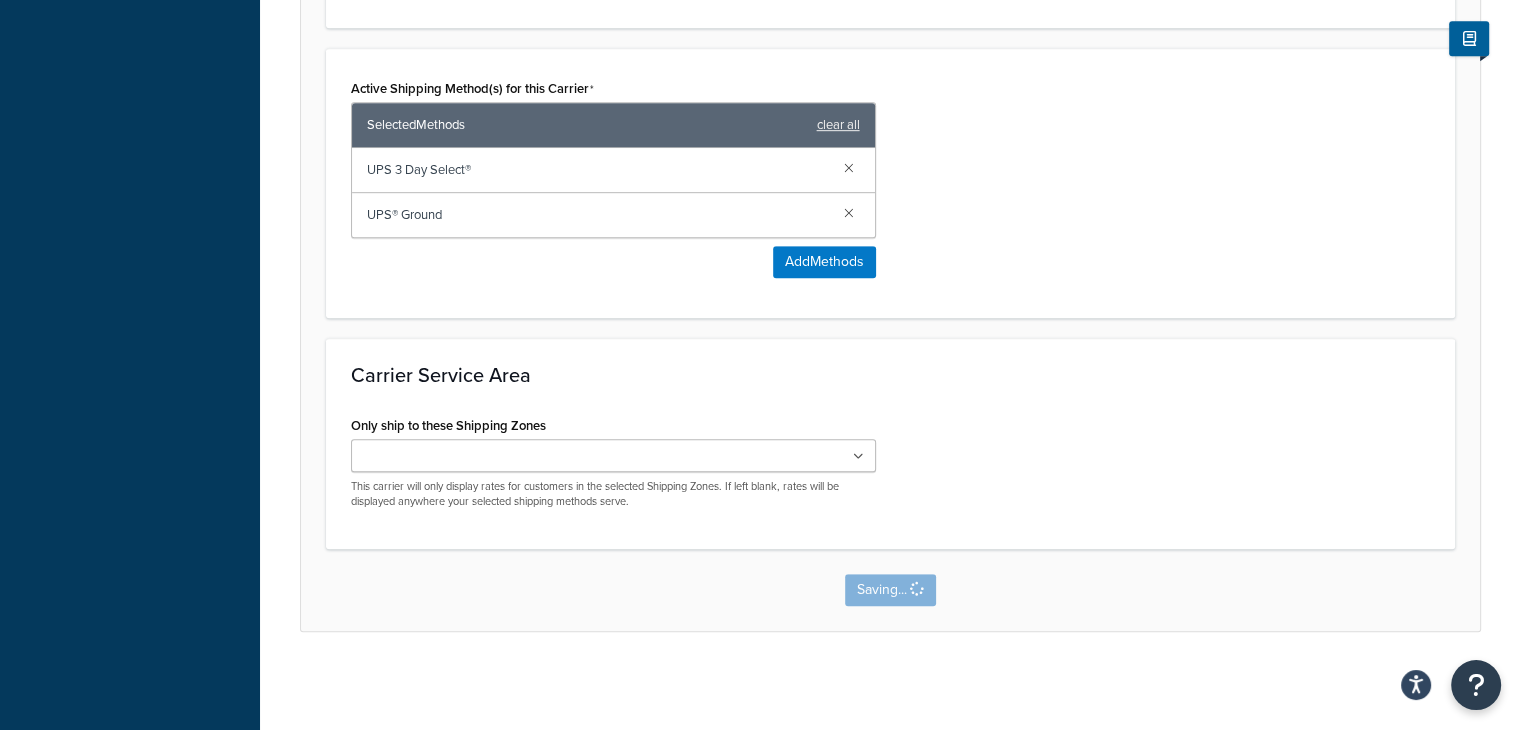 scroll, scrollTop: 0, scrollLeft: 0, axis: both 